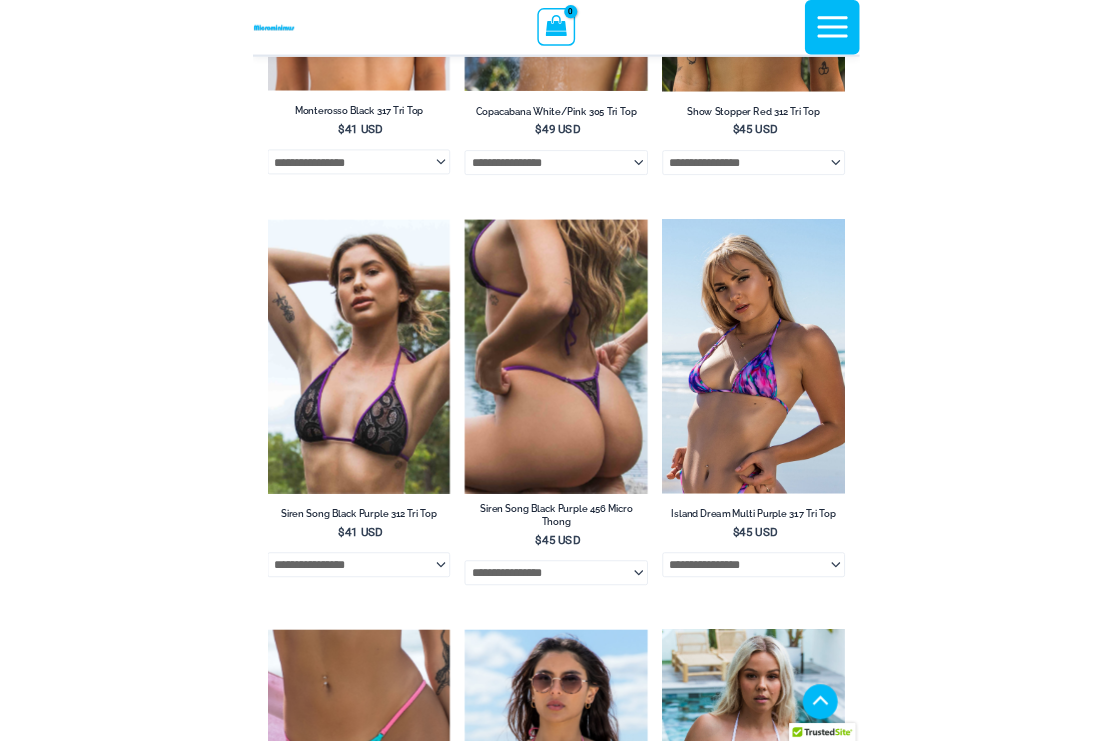 scroll, scrollTop: 1368, scrollLeft: 0, axis: vertical 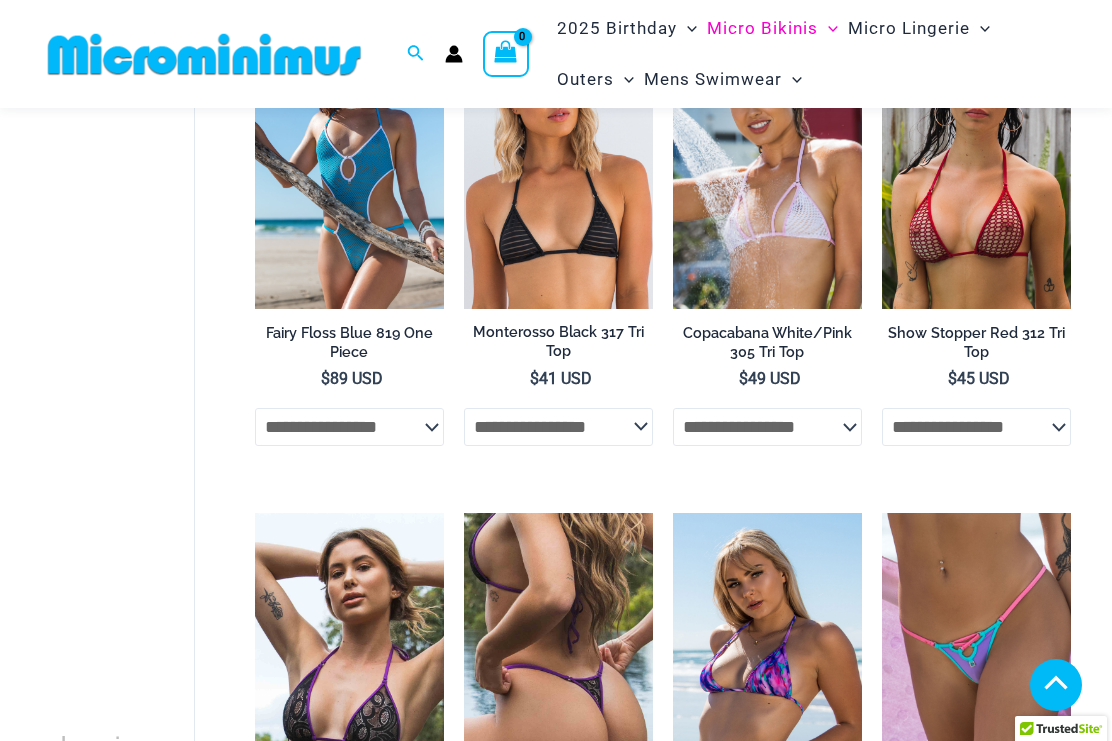 click at bounding box center (673, 513) 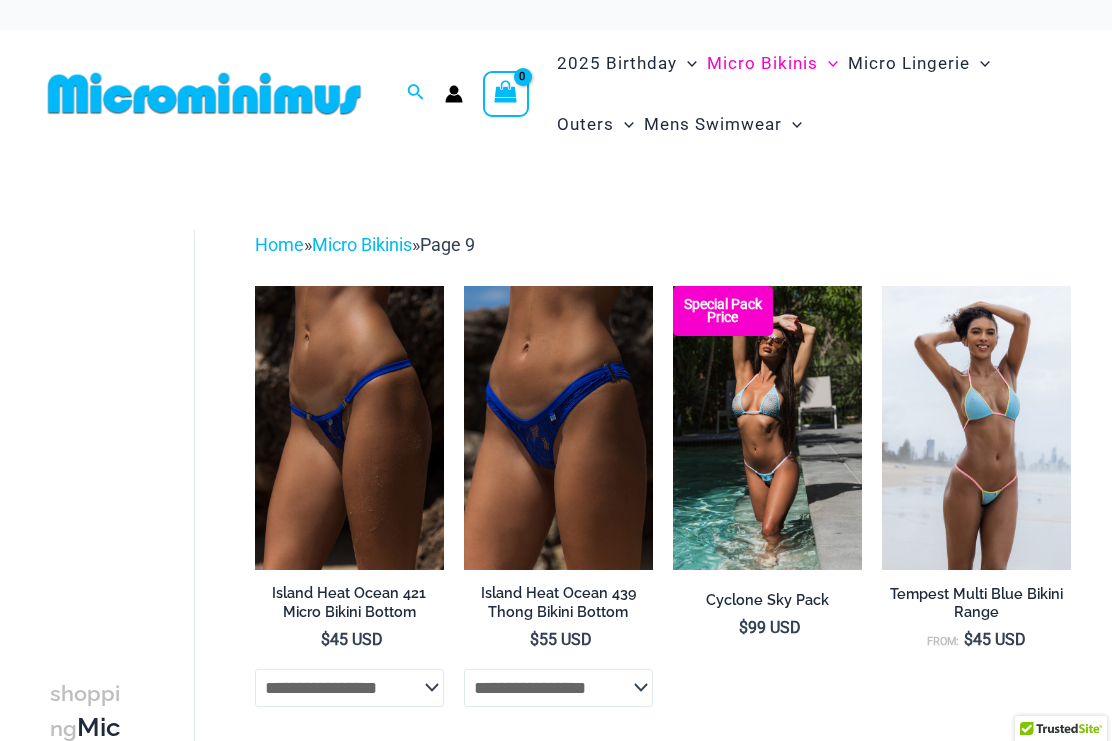 scroll, scrollTop: 1423, scrollLeft: 0, axis: vertical 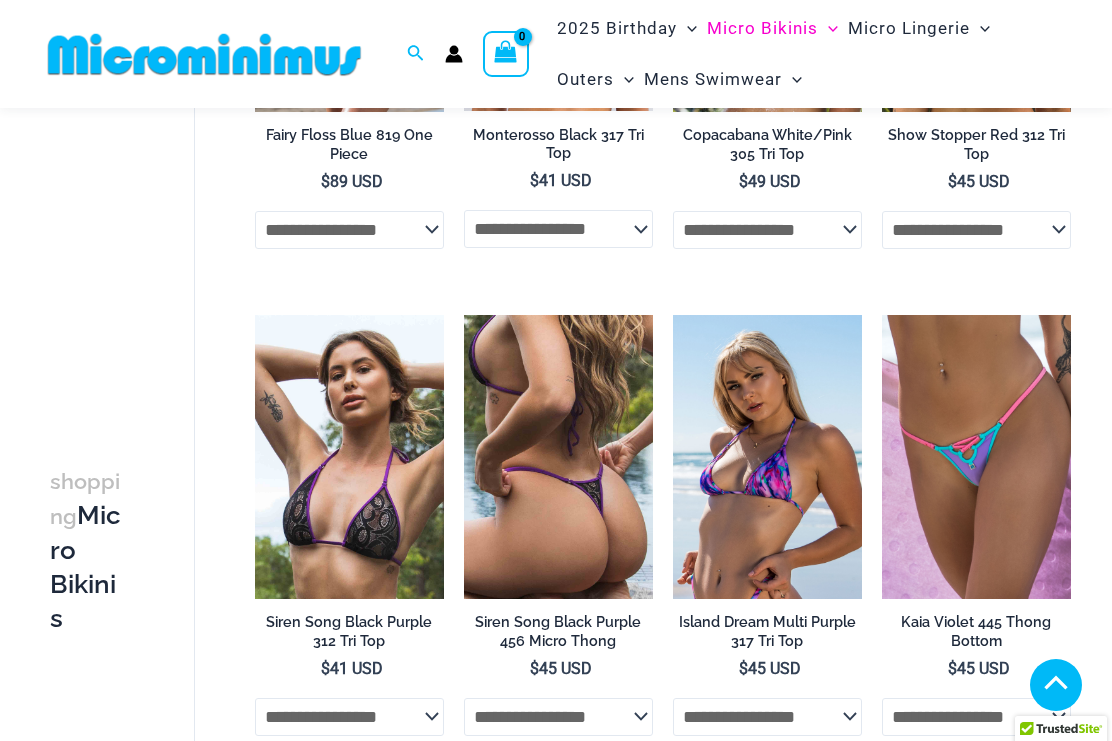 click at bounding box center [255, 315] 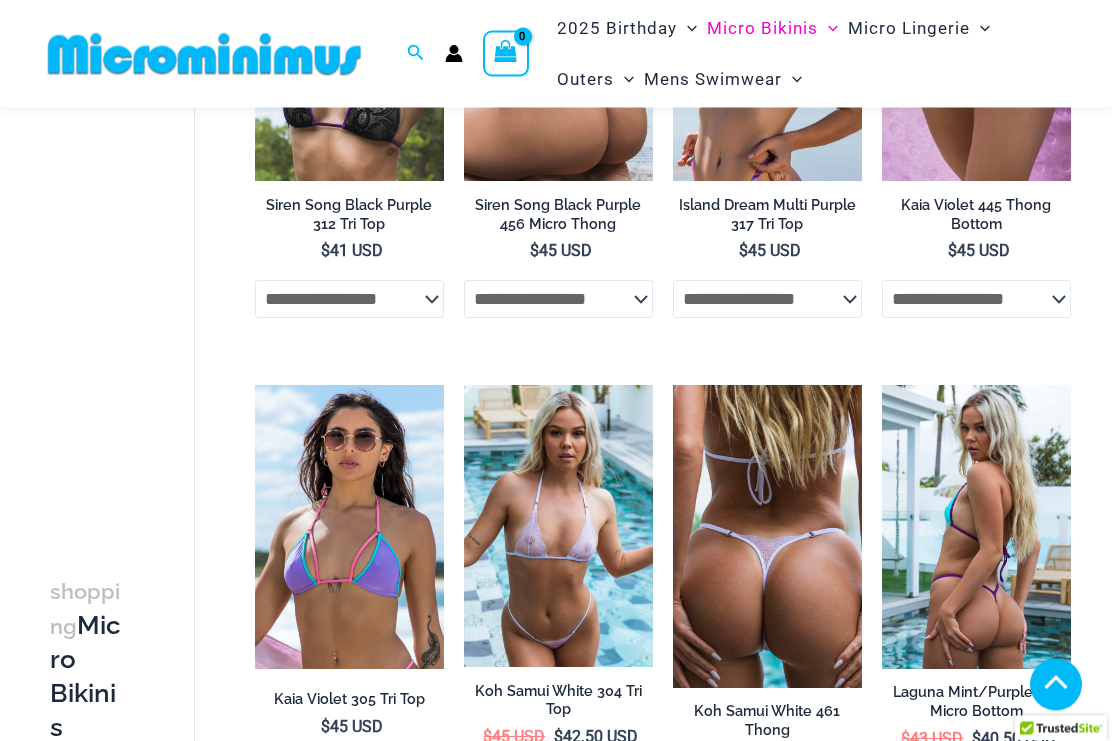 scroll, scrollTop: 1832, scrollLeft: 0, axis: vertical 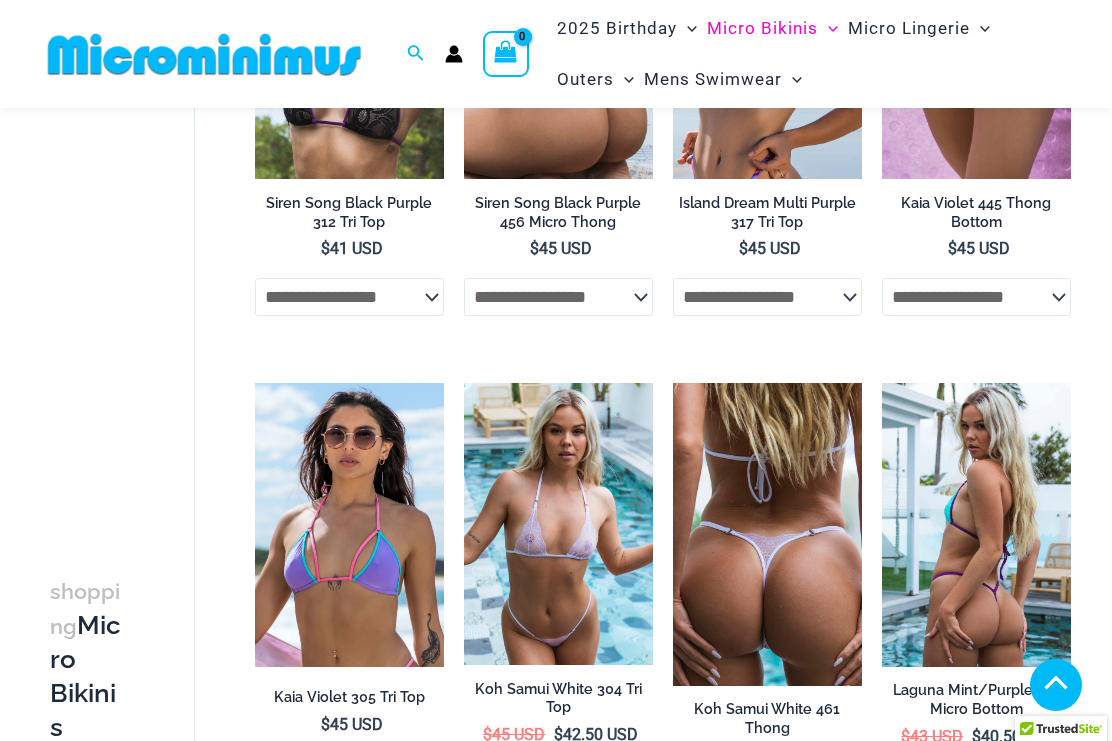 click at bounding box center [255, 383] 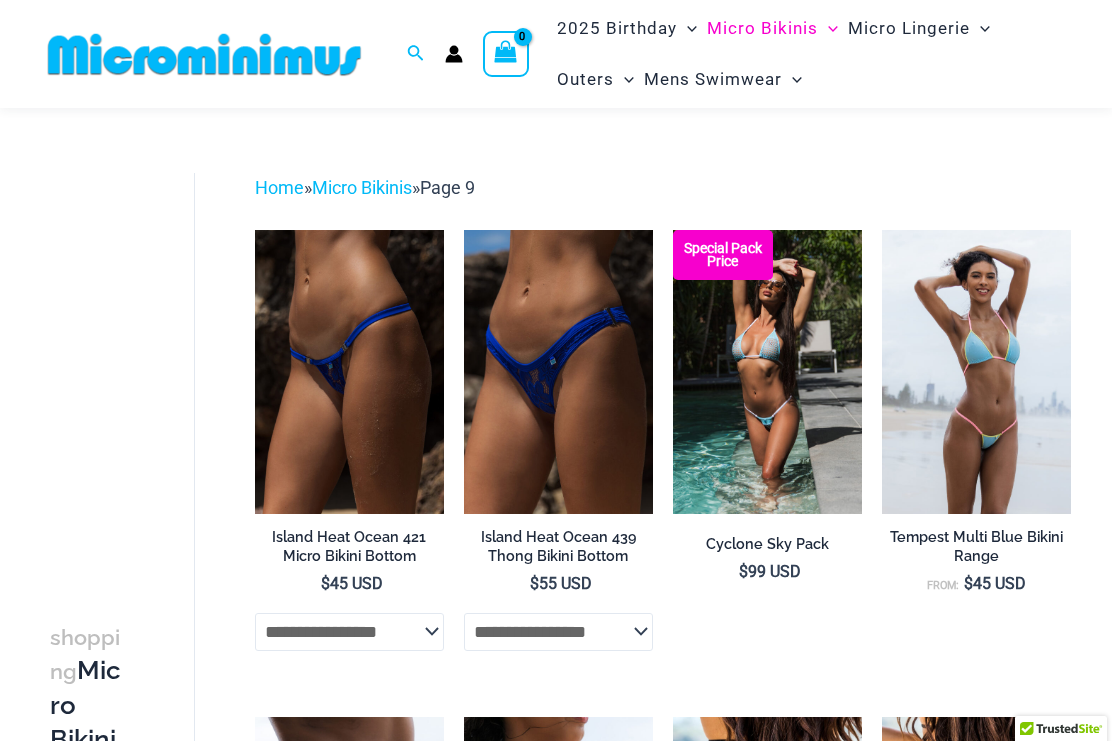 scroll, scrollTop: 50, scrollLeft: 0, axis: vertical 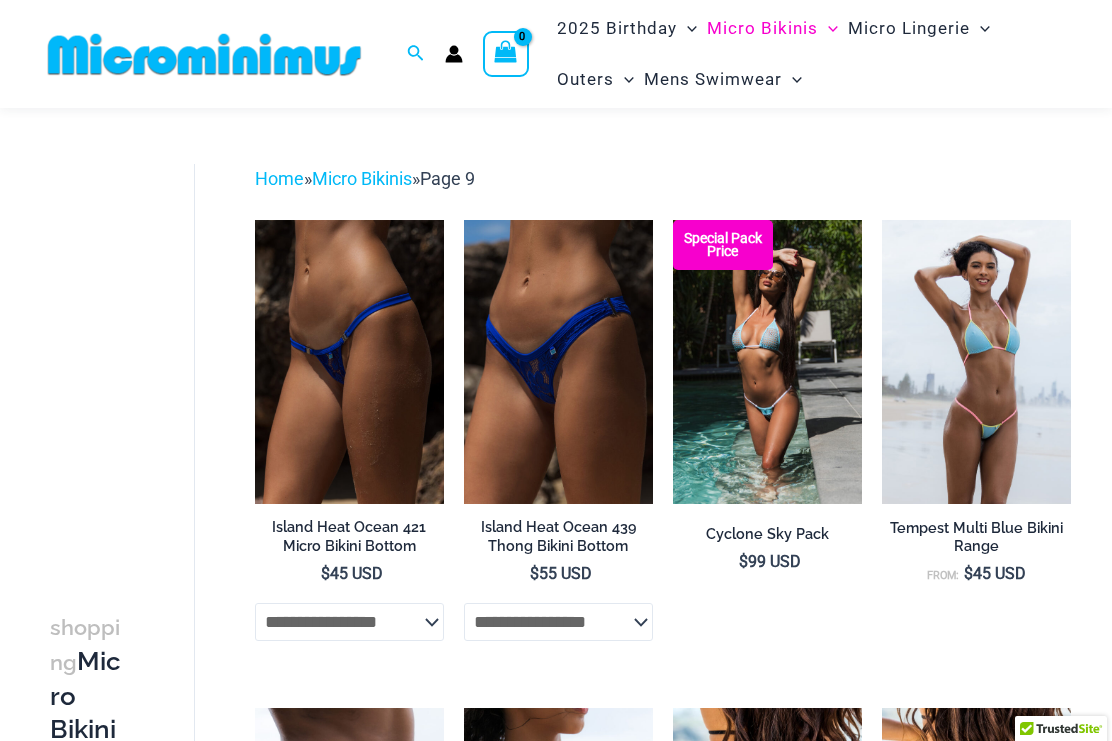 click on "Lingerie Packs" at bounding box center [-17057, 88] 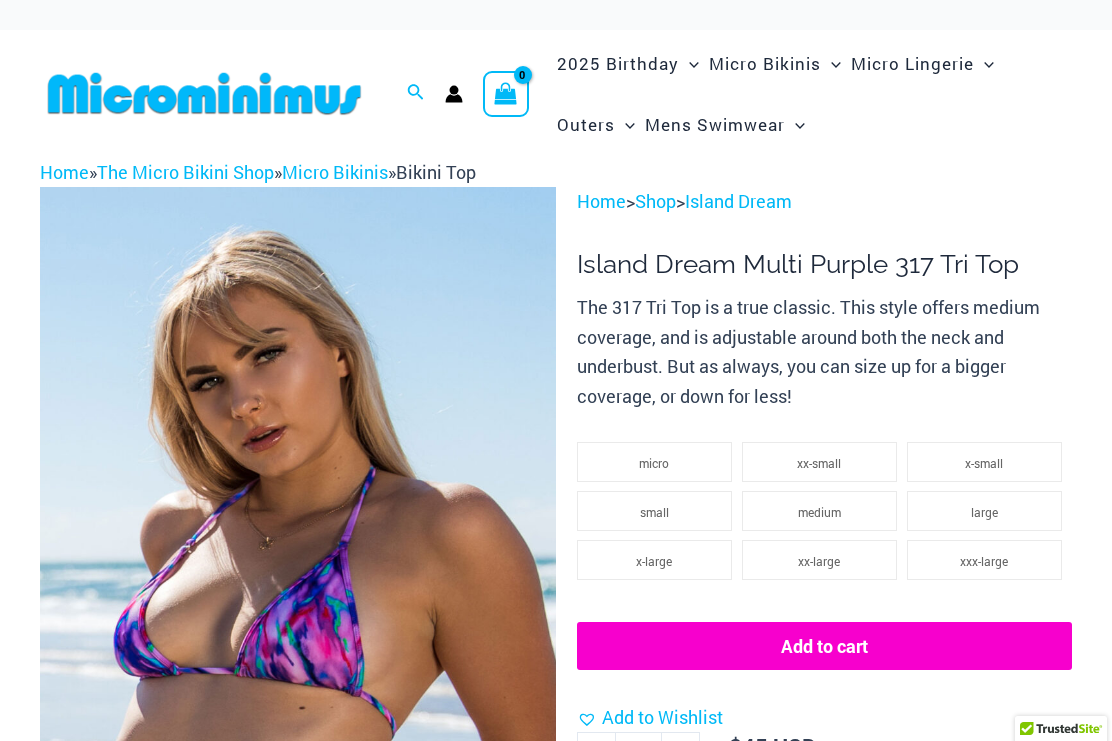 scroll, scrollTop: 0, scrollLeft: 0, axis: both 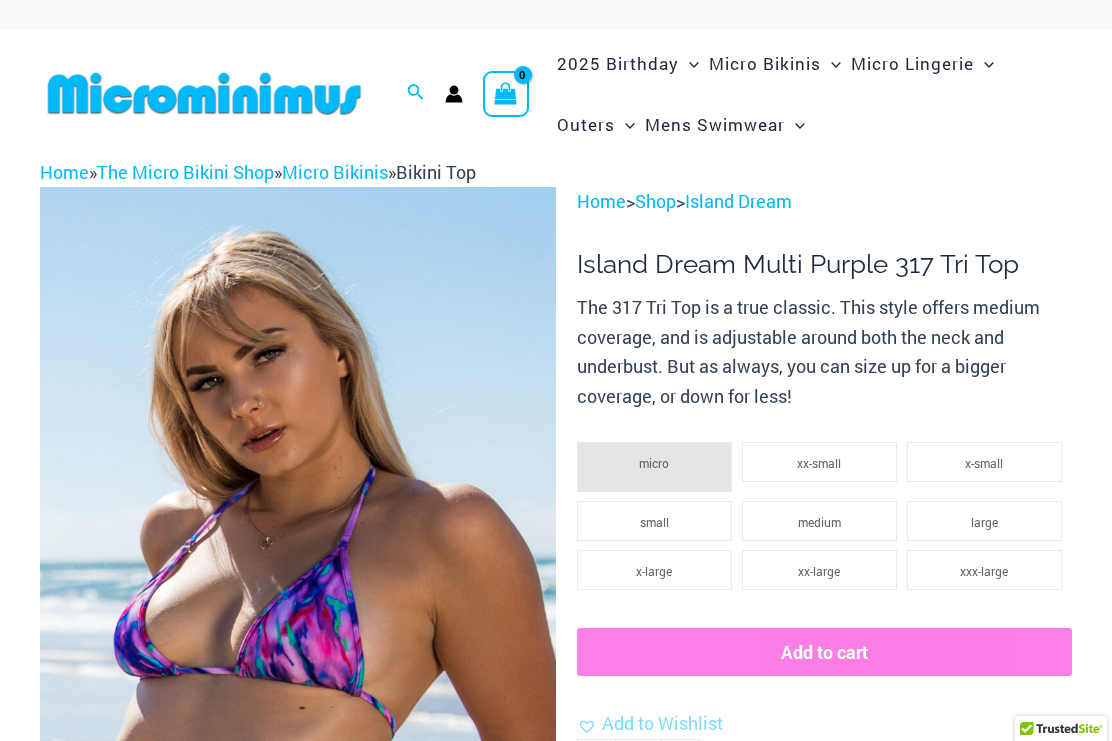 click at bounding box center [298, 574] 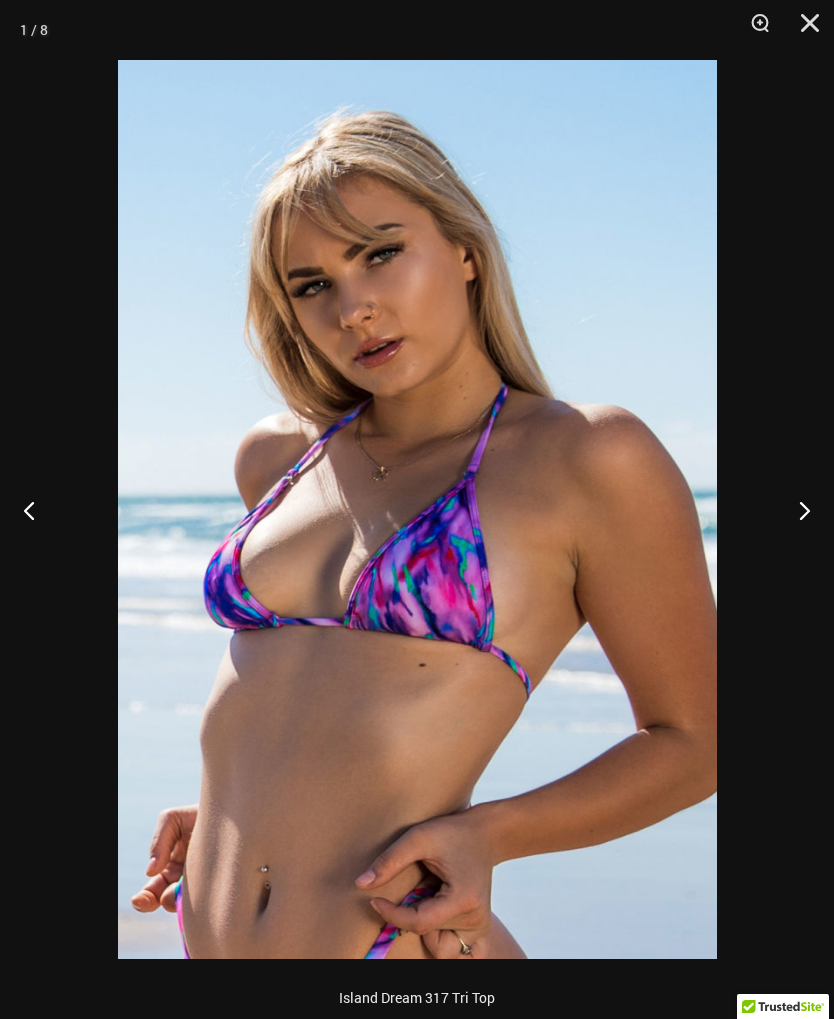 click at bounding box center [796, 510] 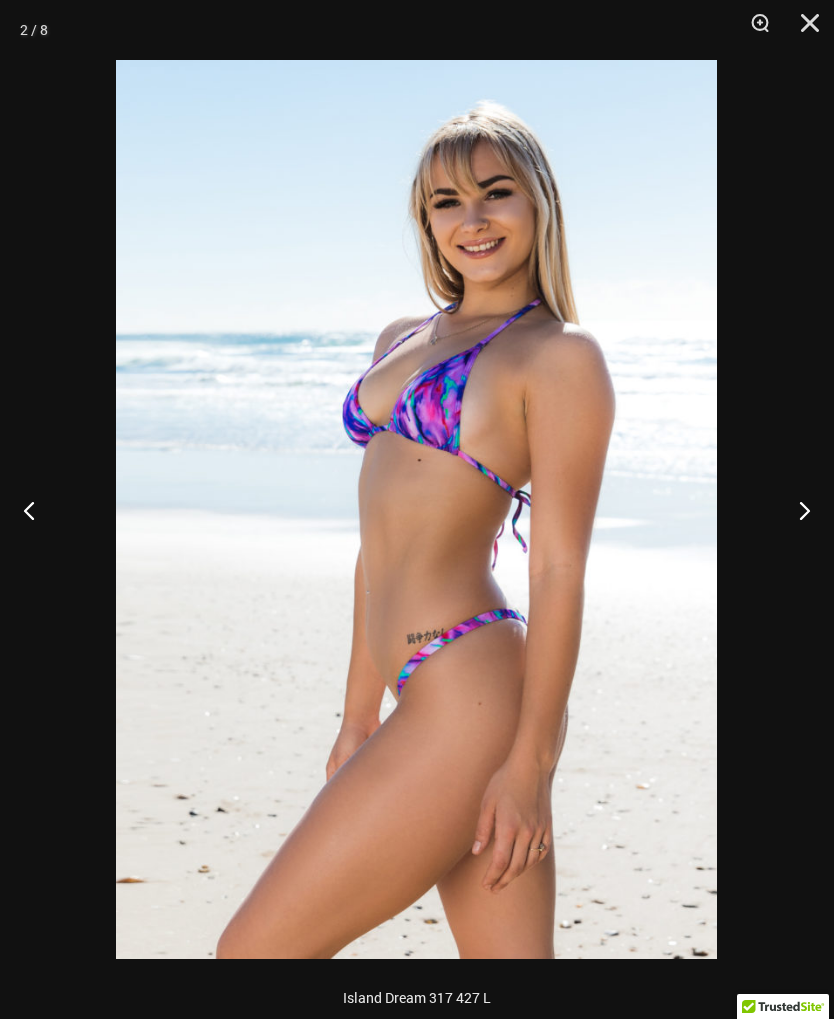 click at bounding box center (796, 510) 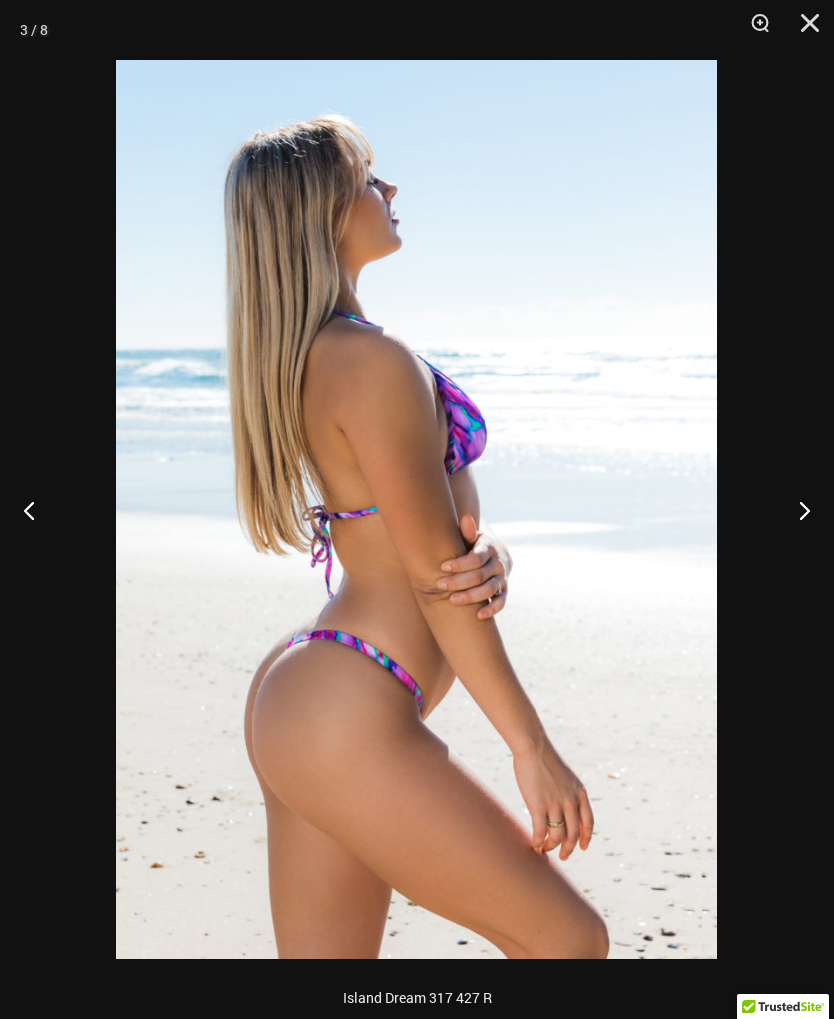 click at bounding box center [796, 510] 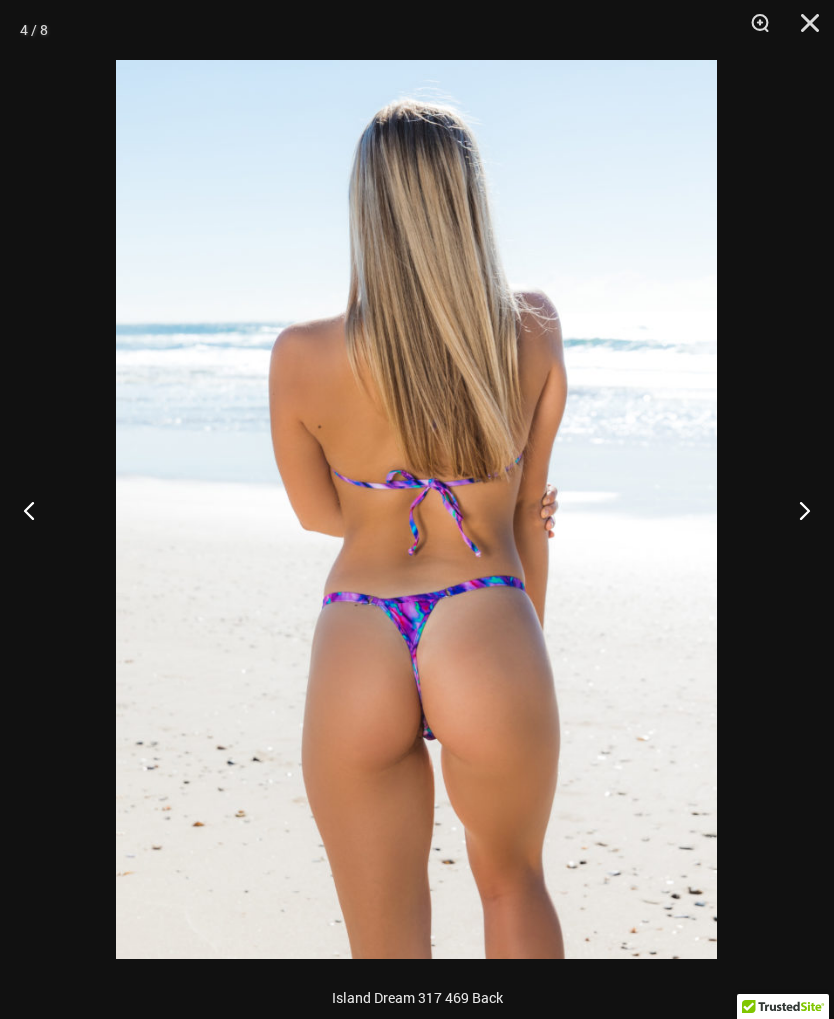 click at bounding box center [796, 510] 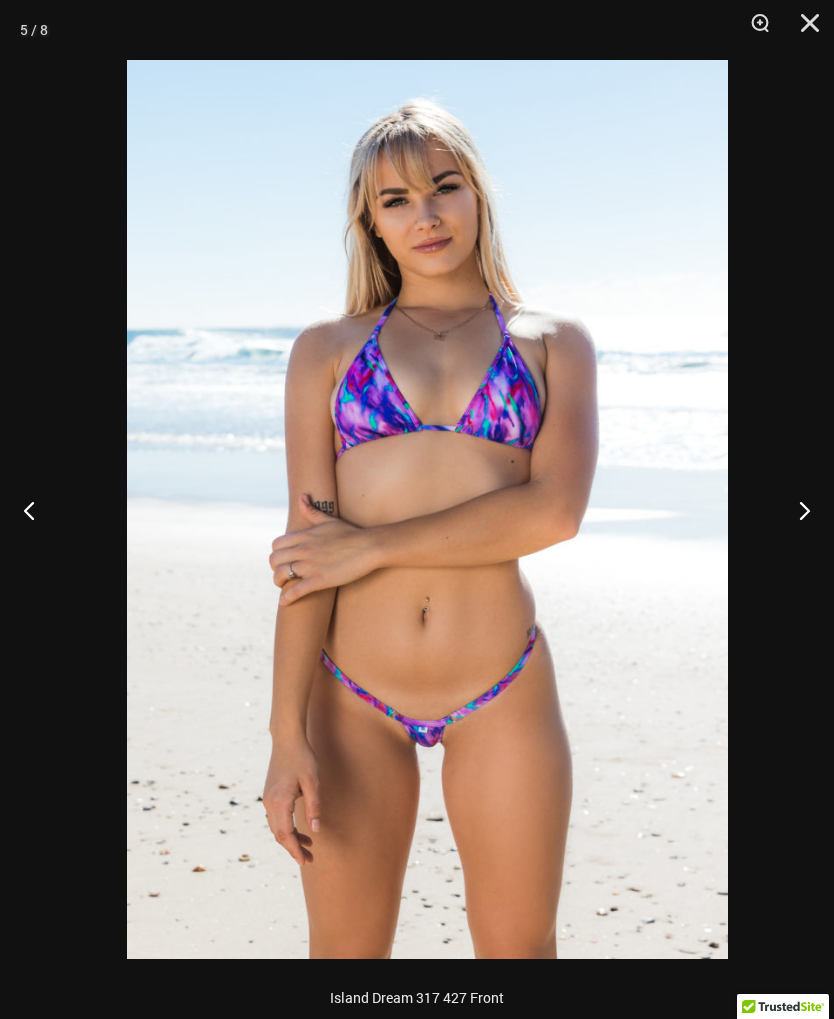 click at bounding box center (428, 509) 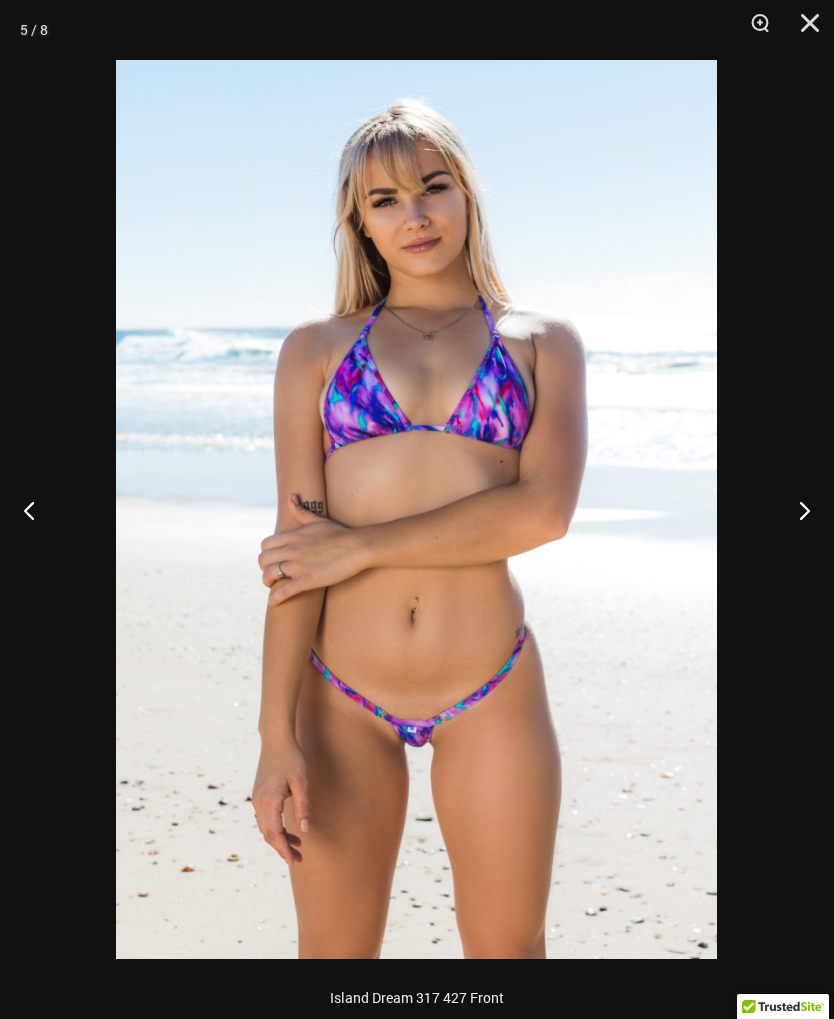 click at bounding box center (417, 509) 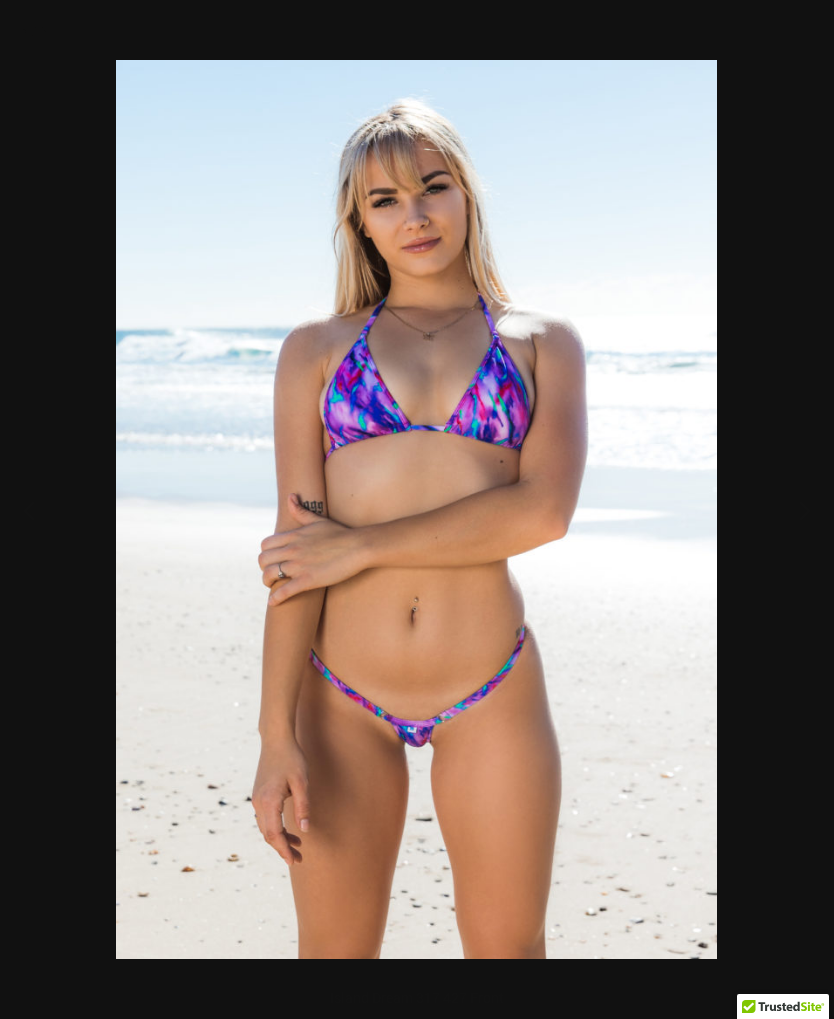 click at bounding box center (417, 509) 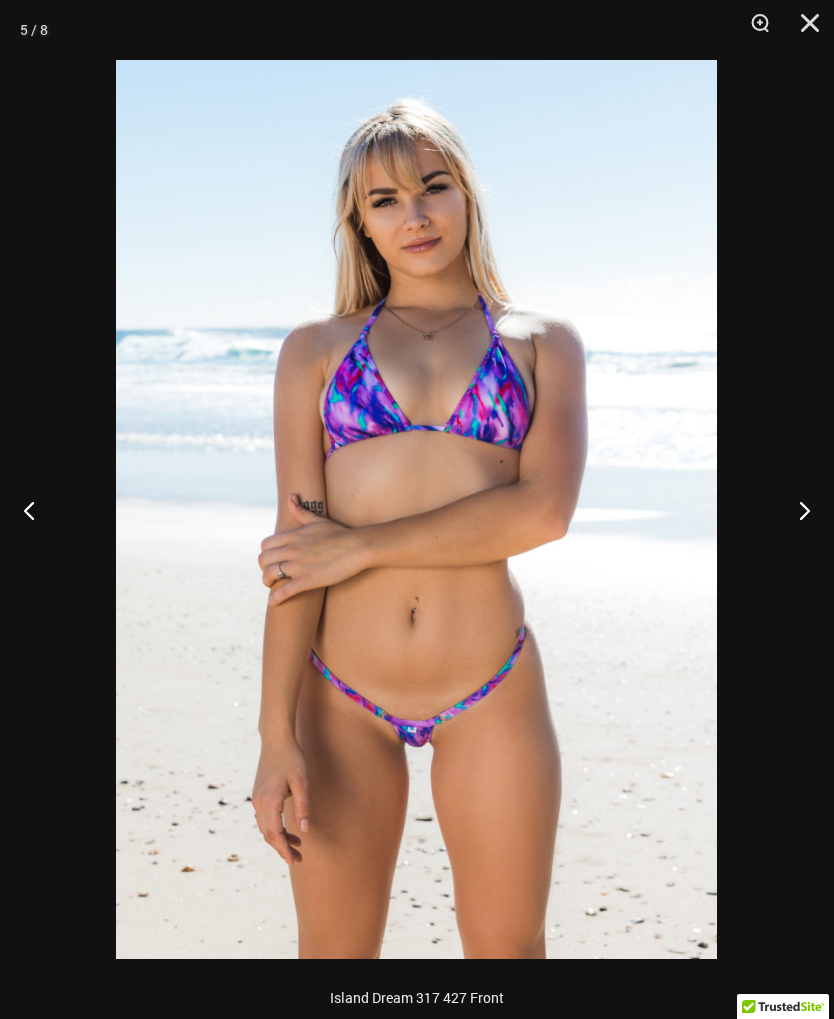 click at bounding box center [796, 510] 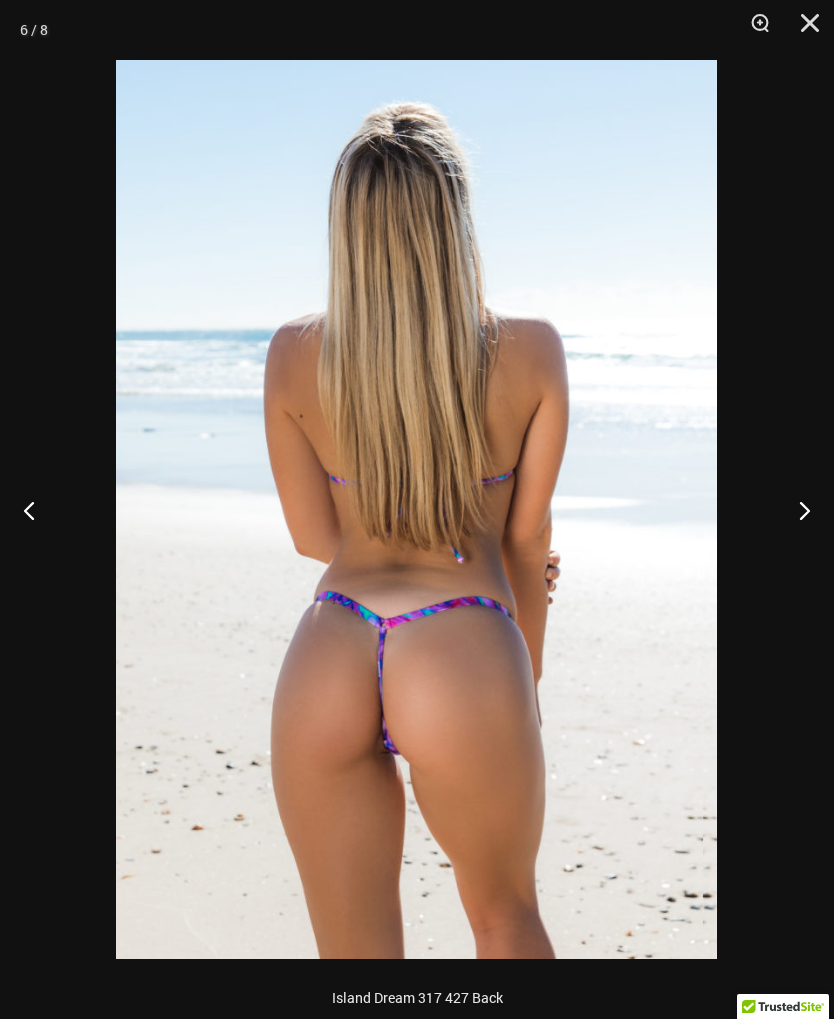 click at bounding box center [796, 510] 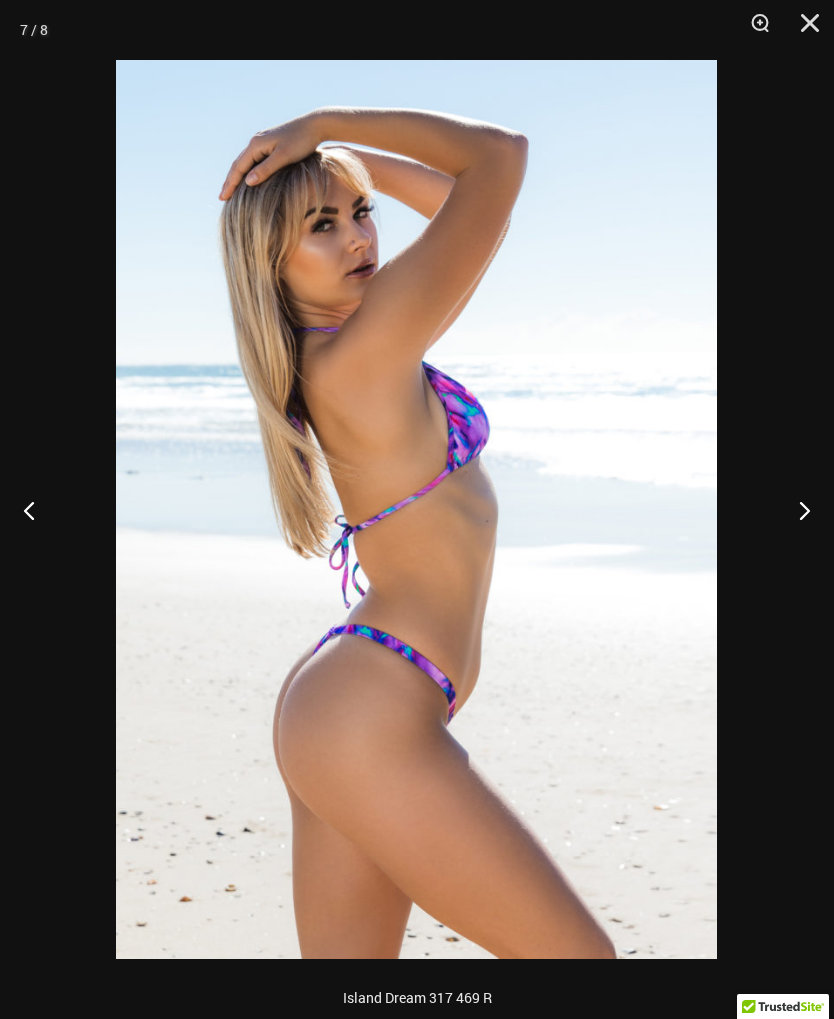 click at bounding box center [796, 510] 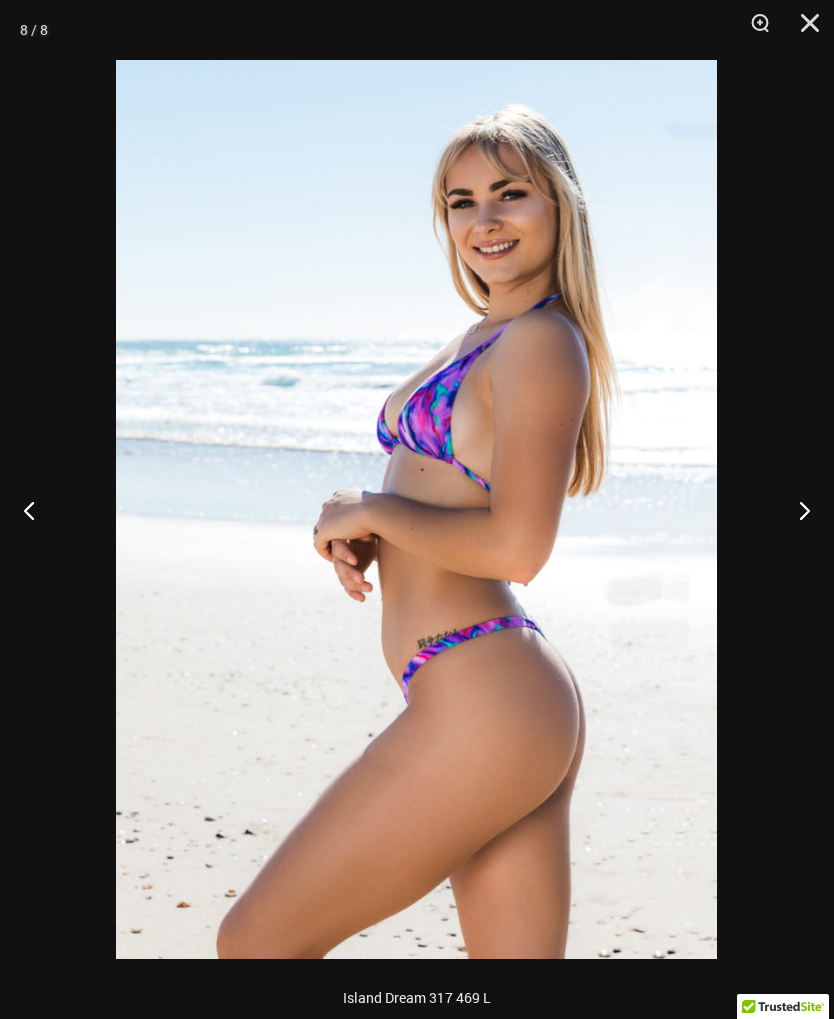 click at bounding box center [796, 510] 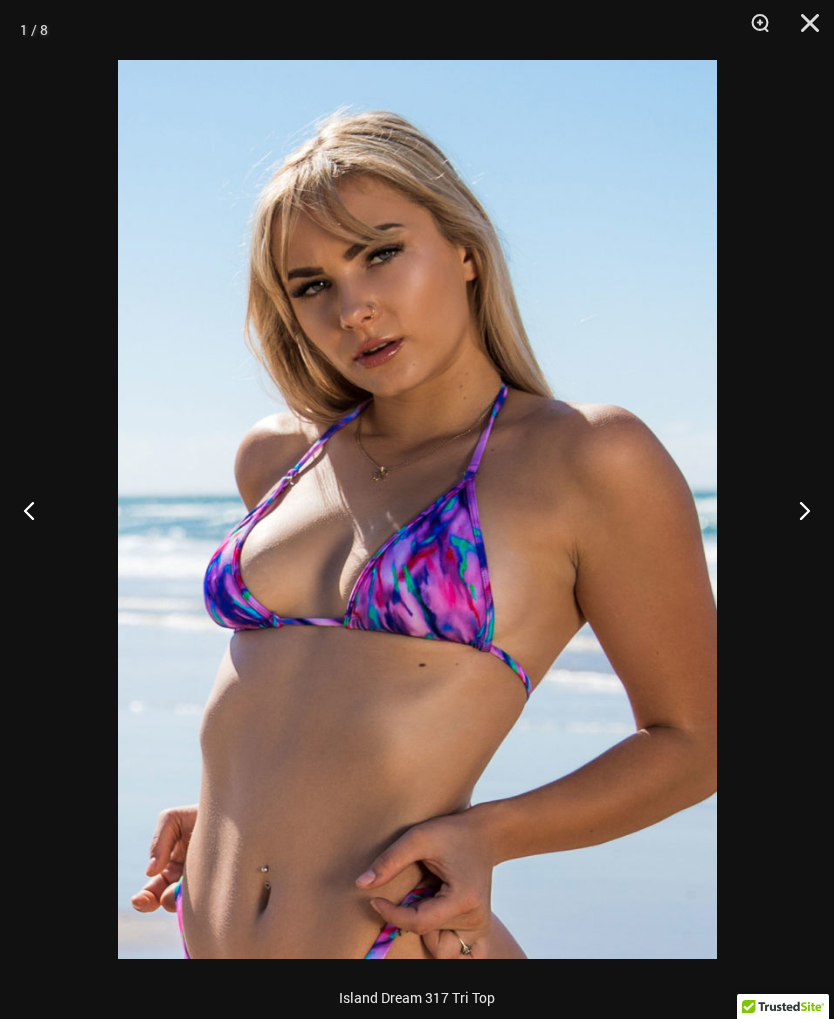 click at bounding box center [796, 510] 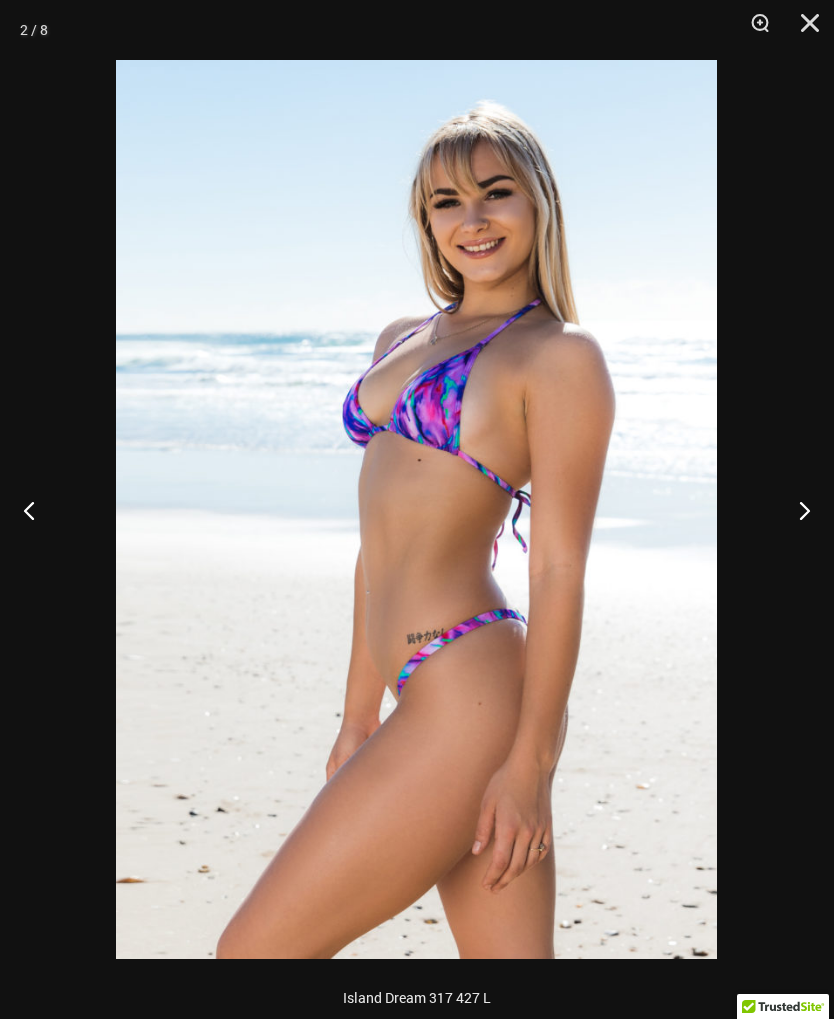 click at bounding box center (796, 510) 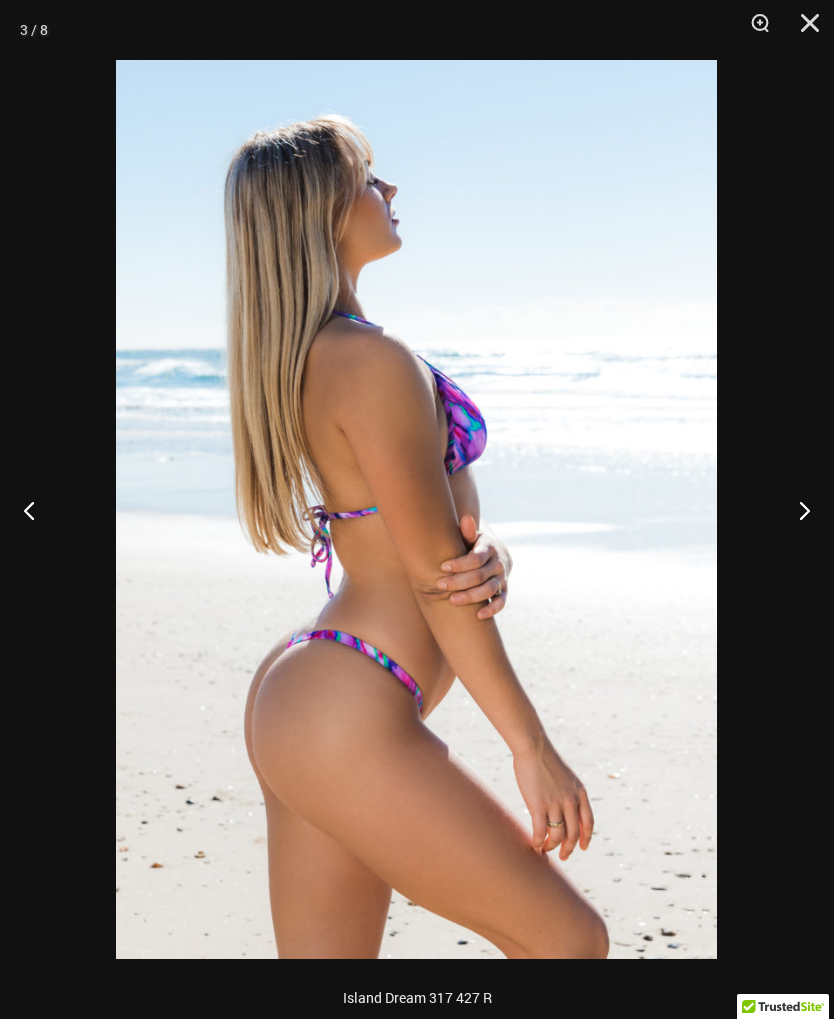 click at bounding box center (796, 510) 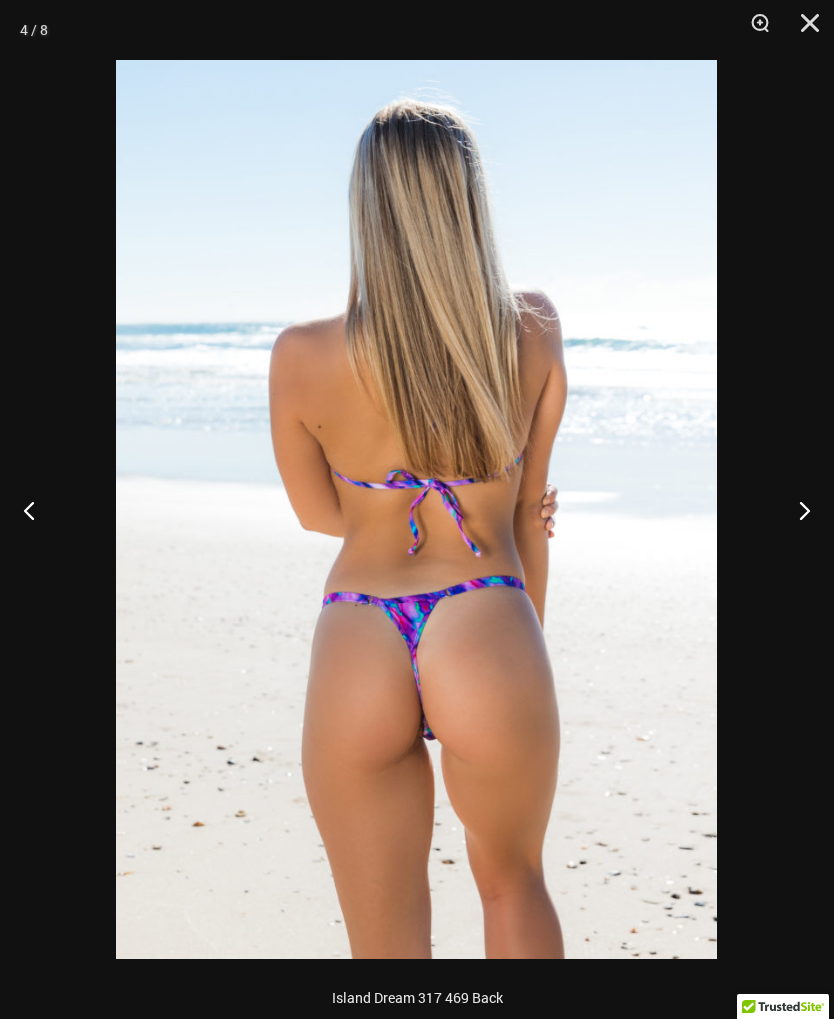 click at bounding box center (796, 510) 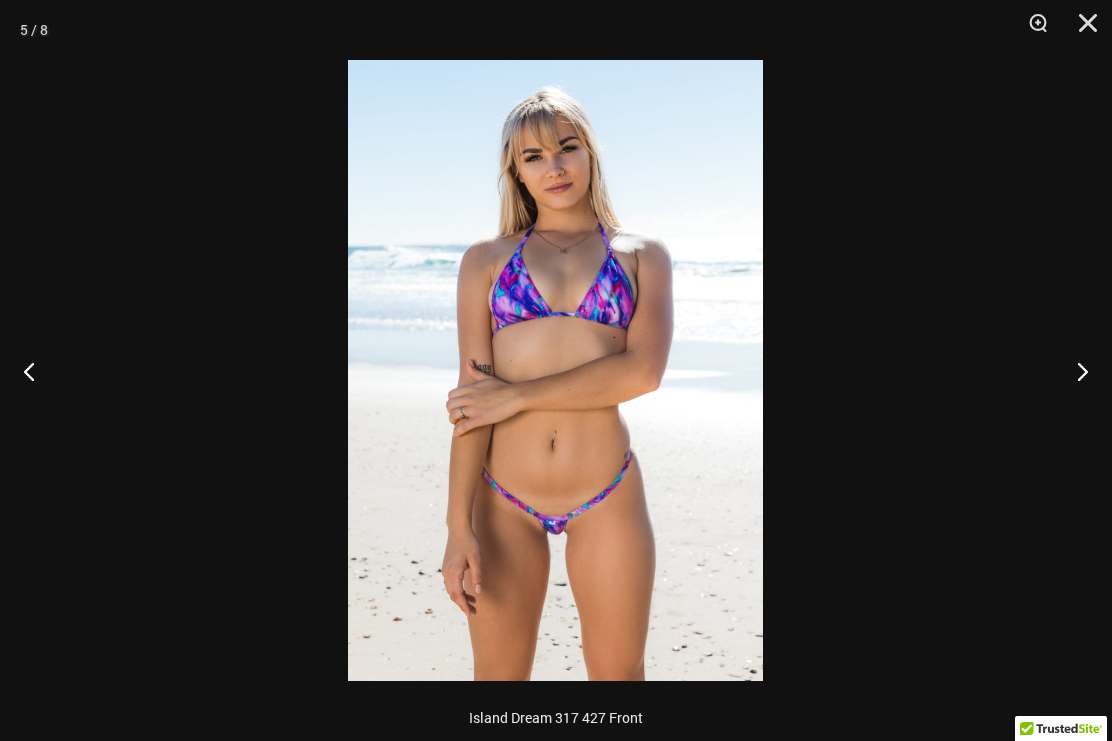 click at bounding box center [1081, 30] 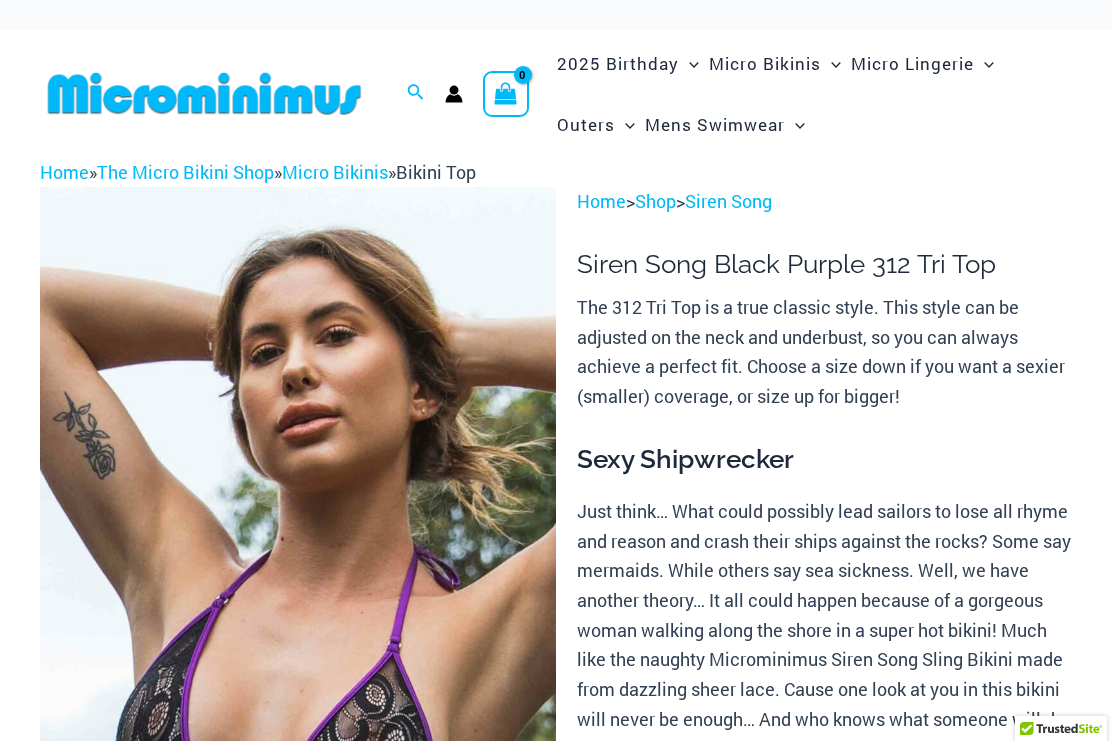 scroll, scrollTop: 0, scrollLeft: 0, axis: both 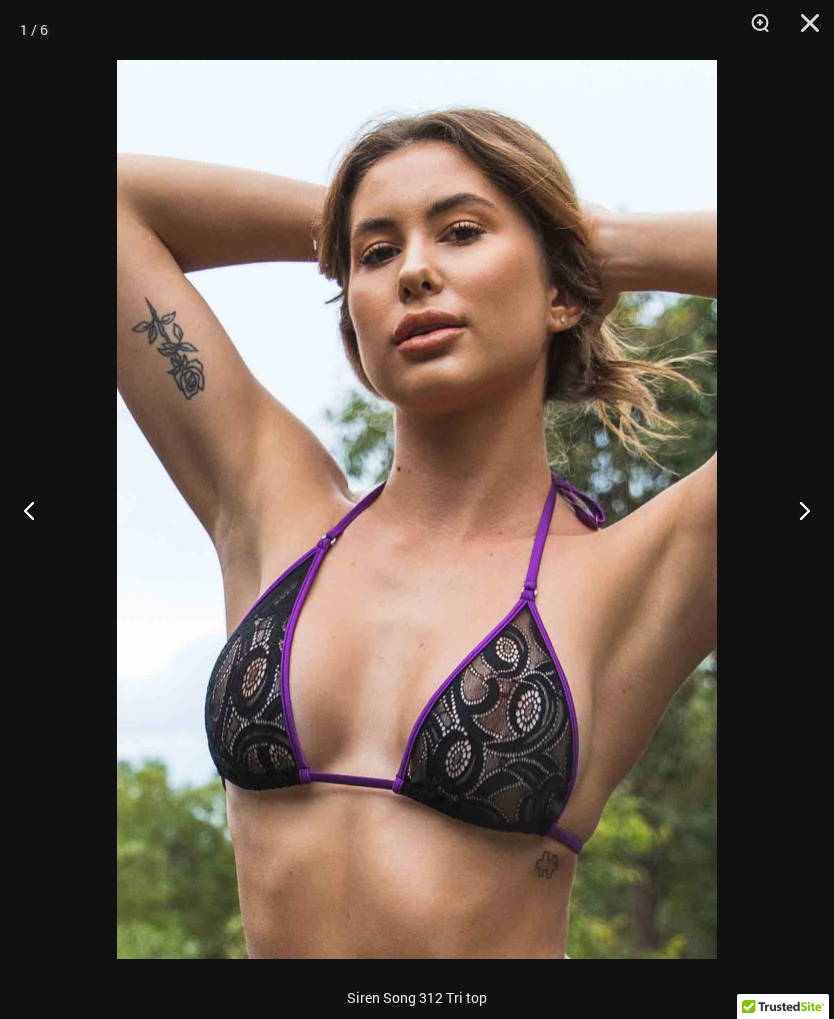 click at bounding box center [796, 510] 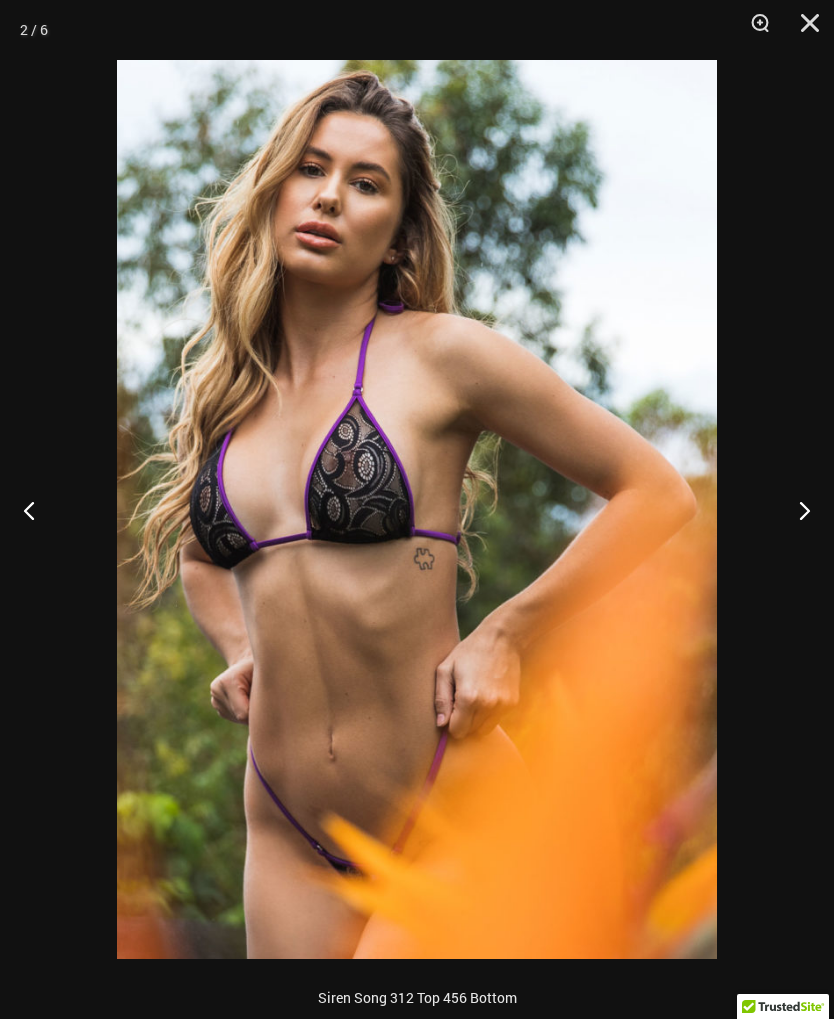 click at bounding box center [796, 510] 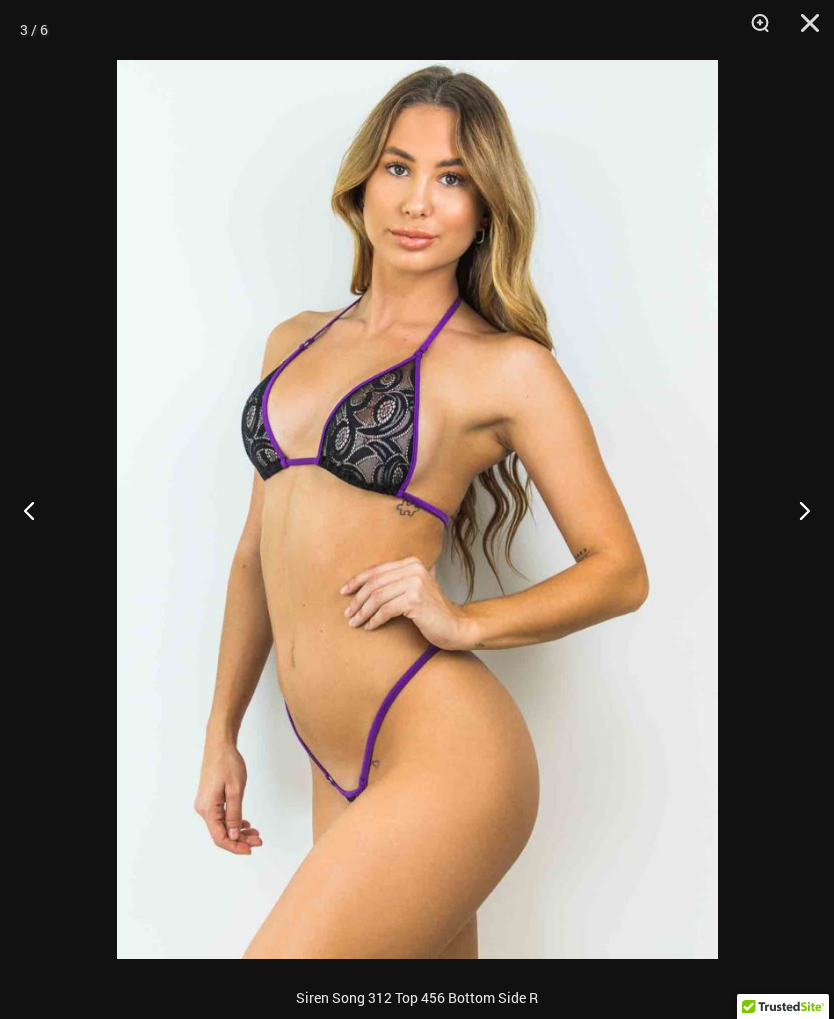 click at bounding box center [796, 510] 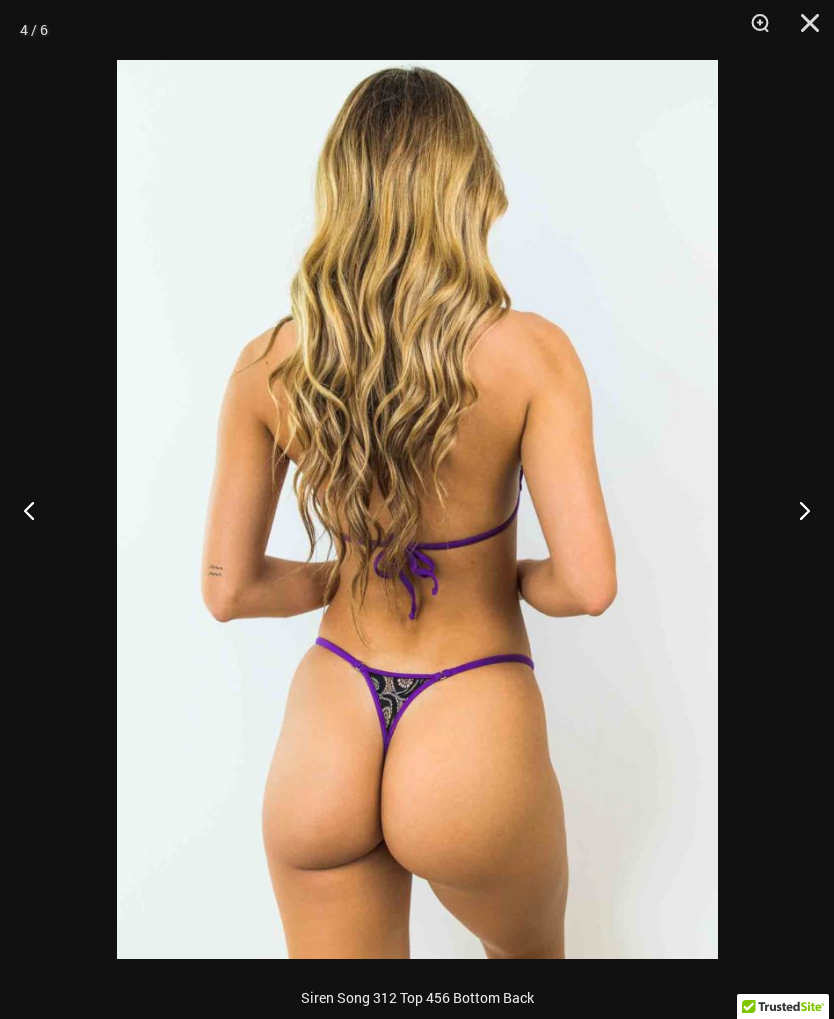 click at bounding box center (796, 510) 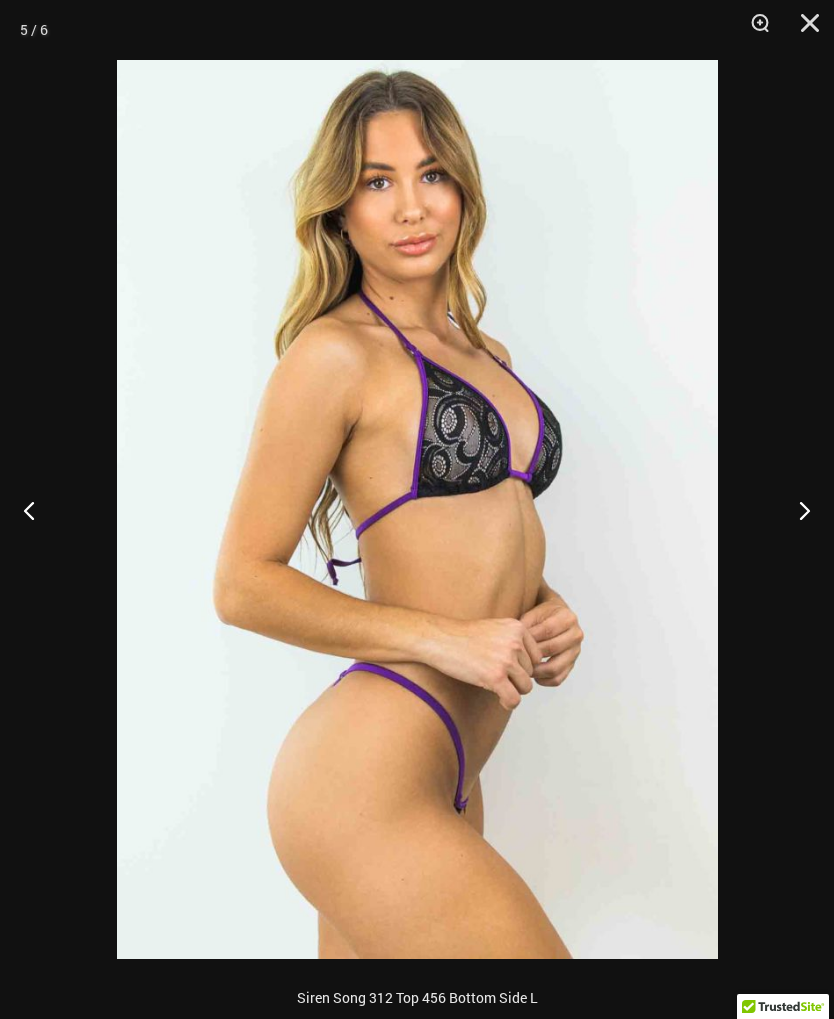 click at bounding box center (796, 510) 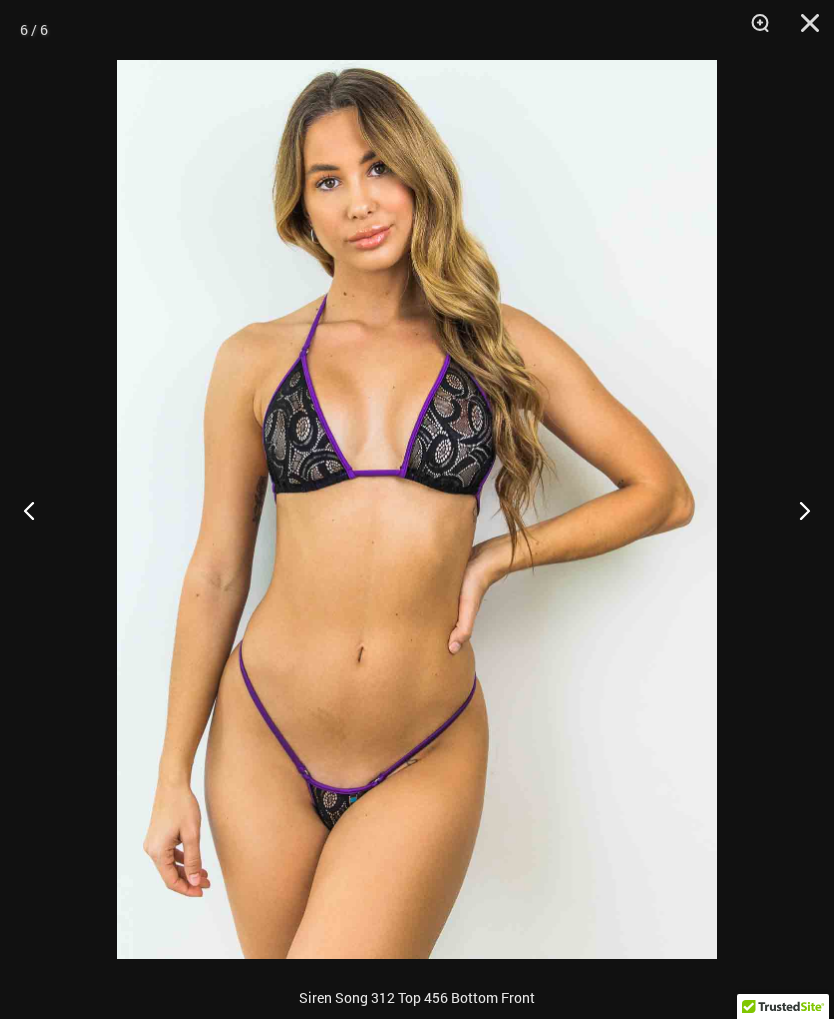 click at bounding box center (796, 510) 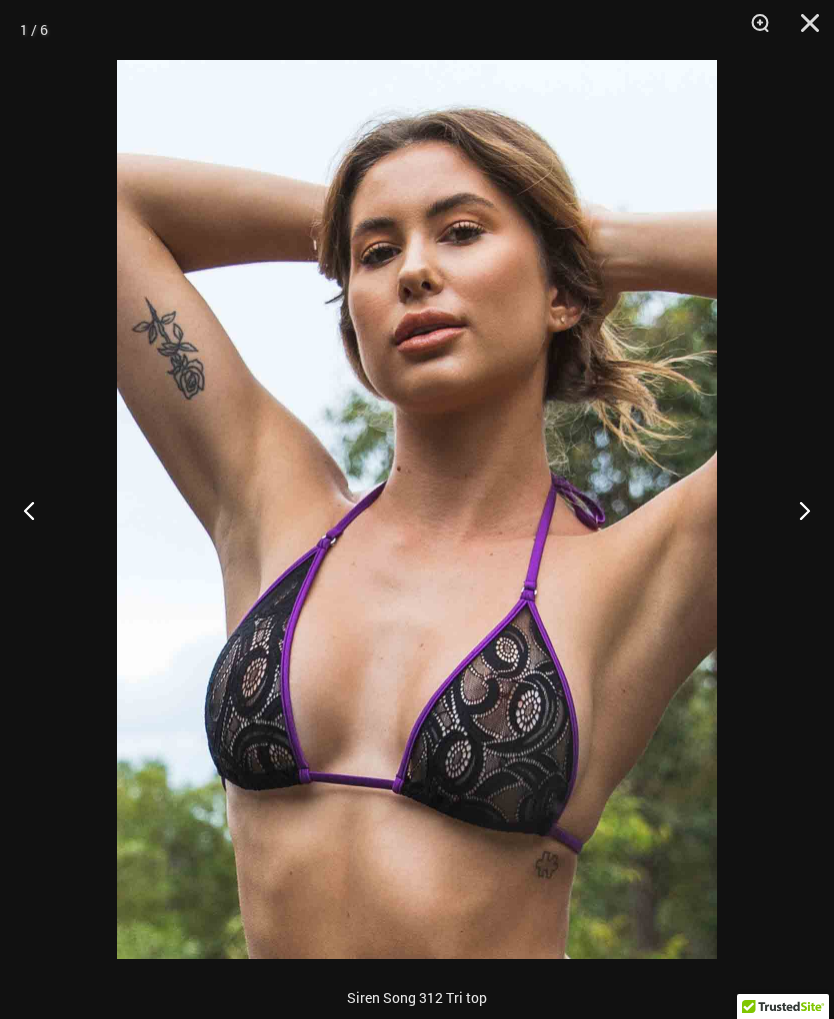 click at bounding box center [796, 510] 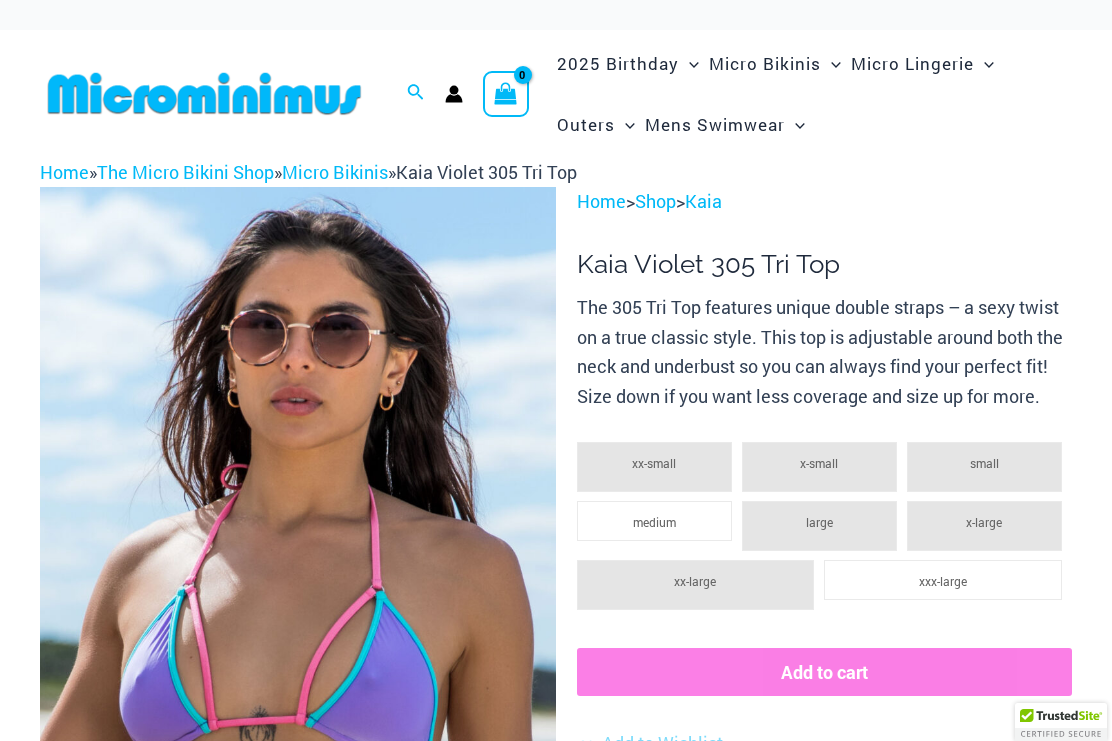 scroll, scrollTop: 0, scrollLeft: 0, axis: both 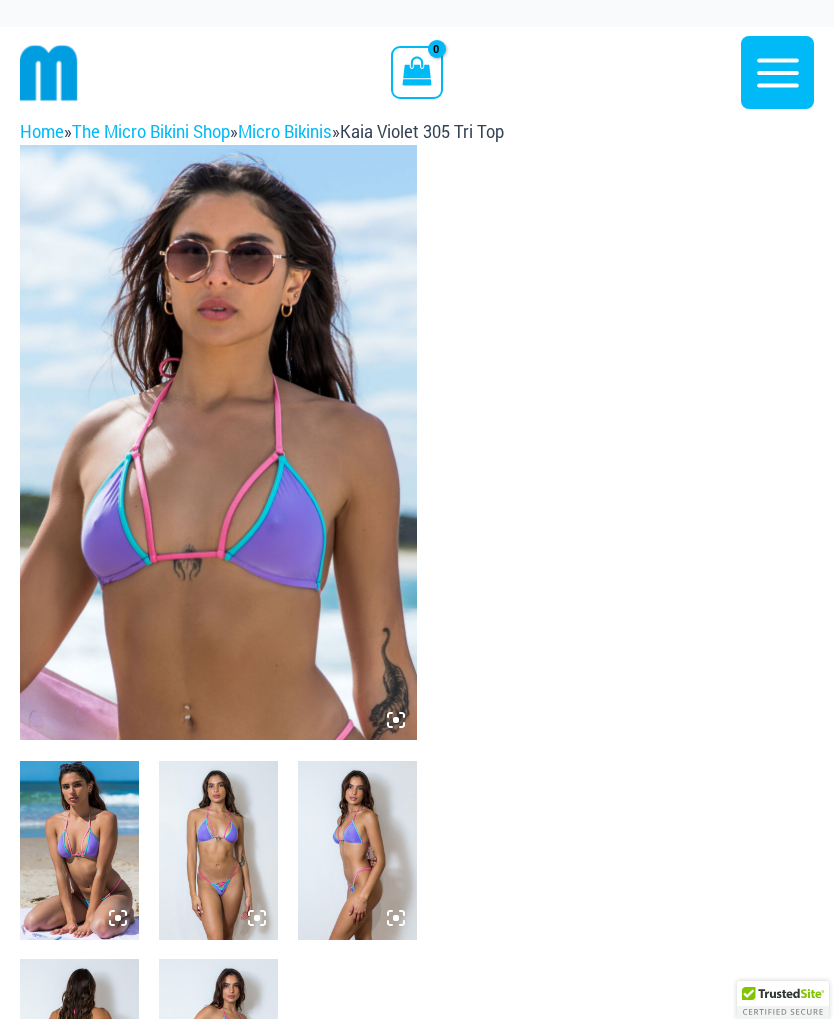 click at bounding box center (218, 443) 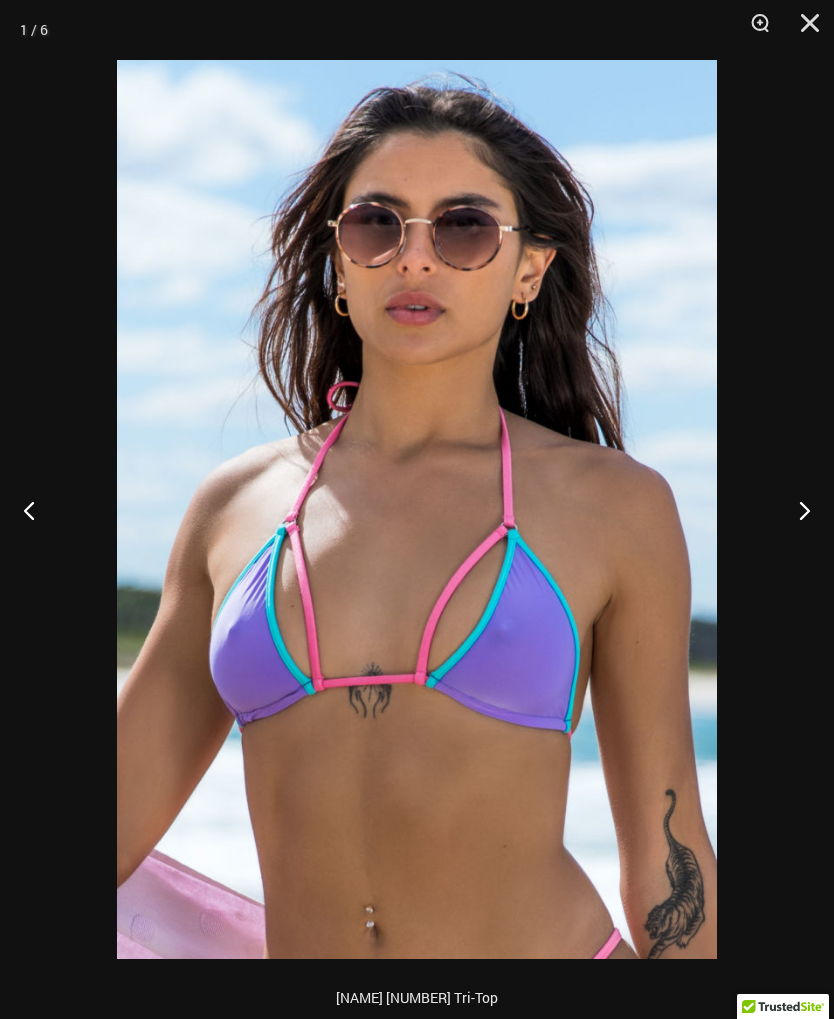 click at bounding box center [796, 510] 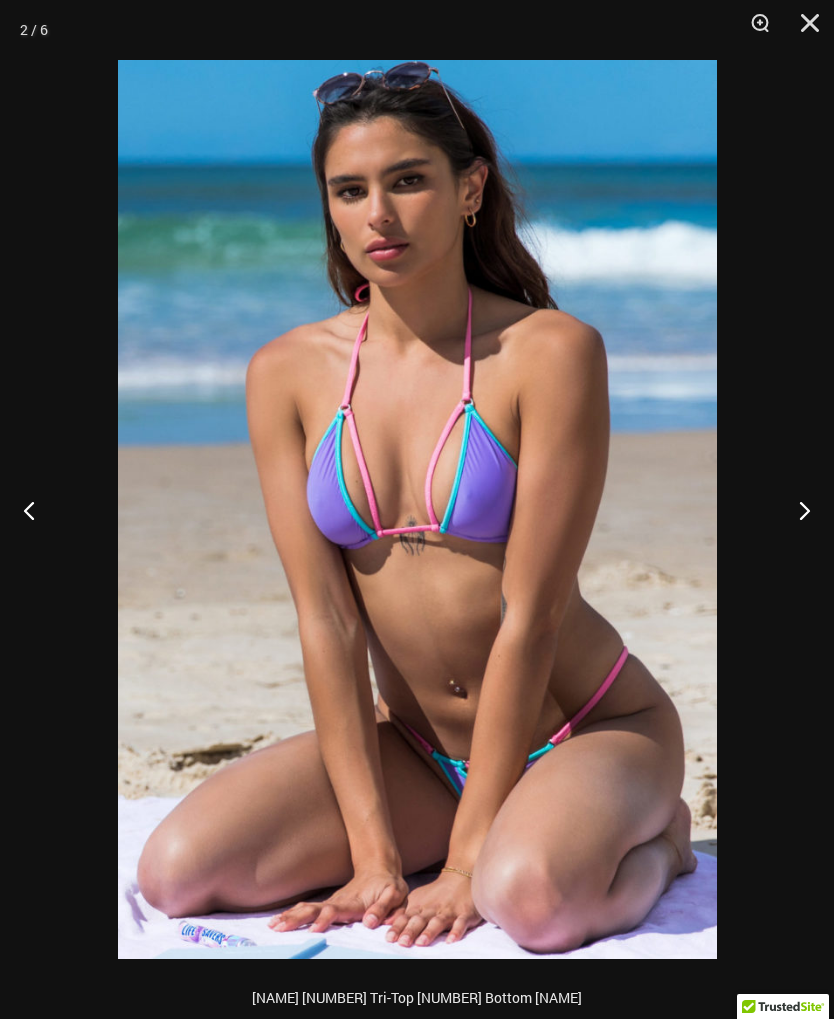 click at bounding box center [796, 510] 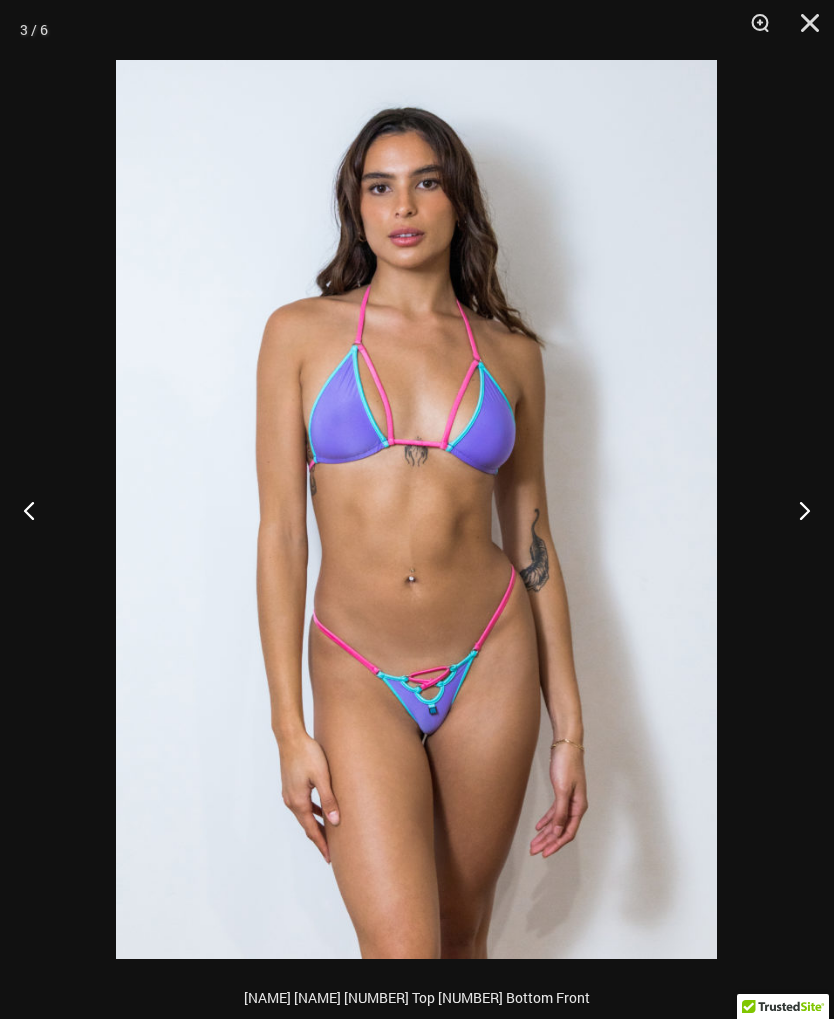 click at bounding box center [796, 510] 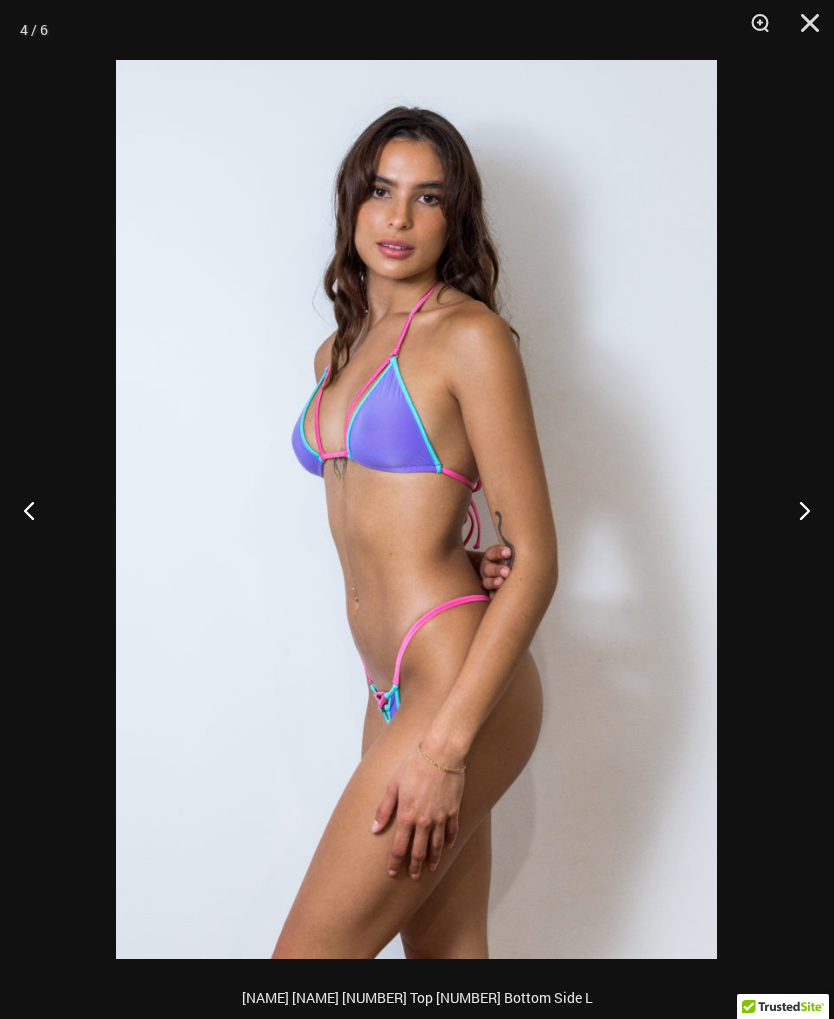 click at bounding box center [796, 510] 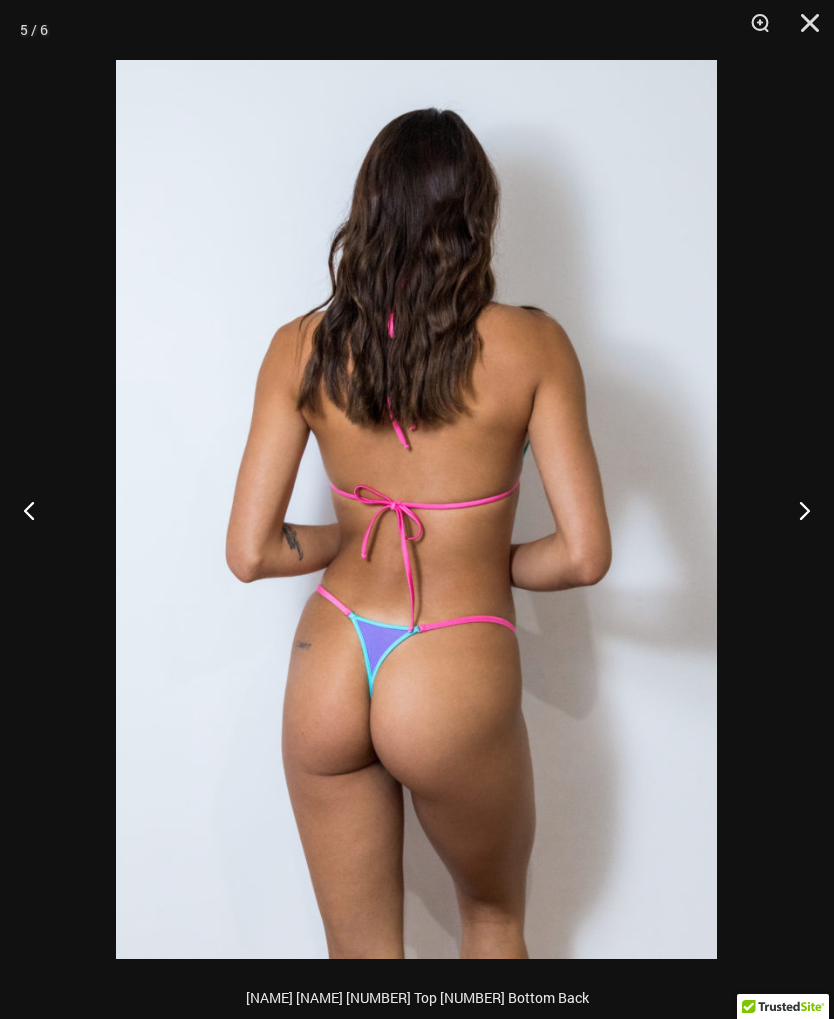 click at bounding box center (796, 510) 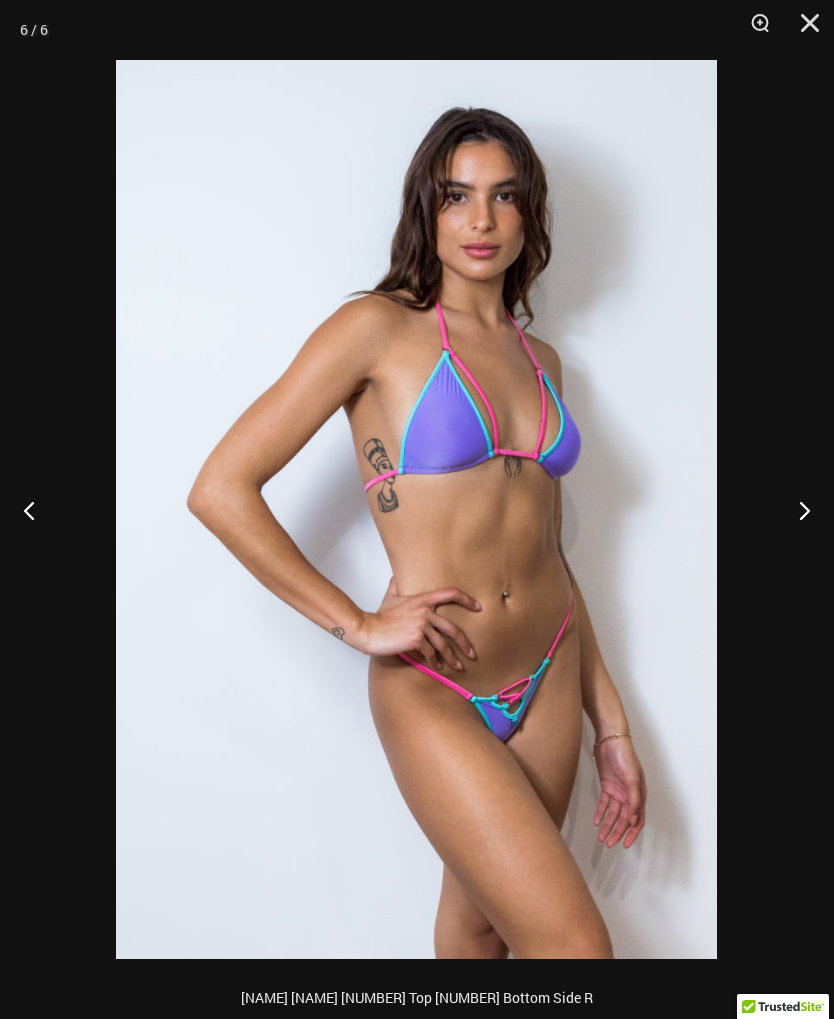 click at bounding box center [796, 510] 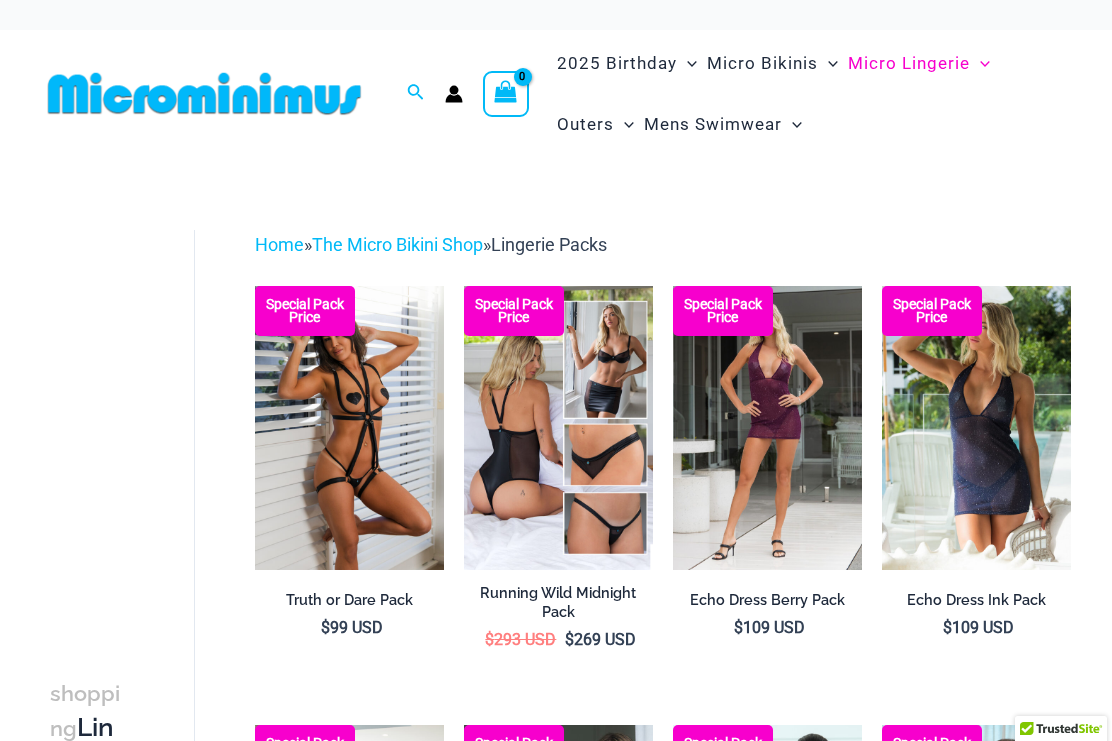 scroll, scrollTop: 0, scrollLeft: 0, axis: both 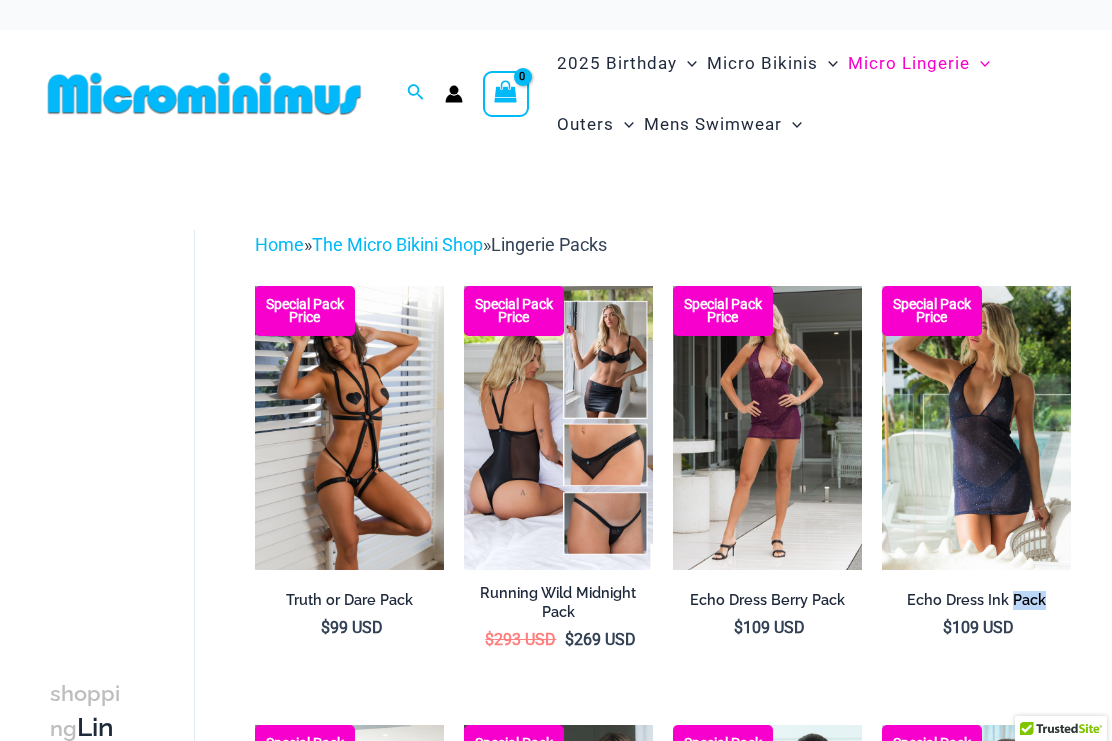 click on "Sexy Bikini Sets" at bounding box center [-17192, 128] 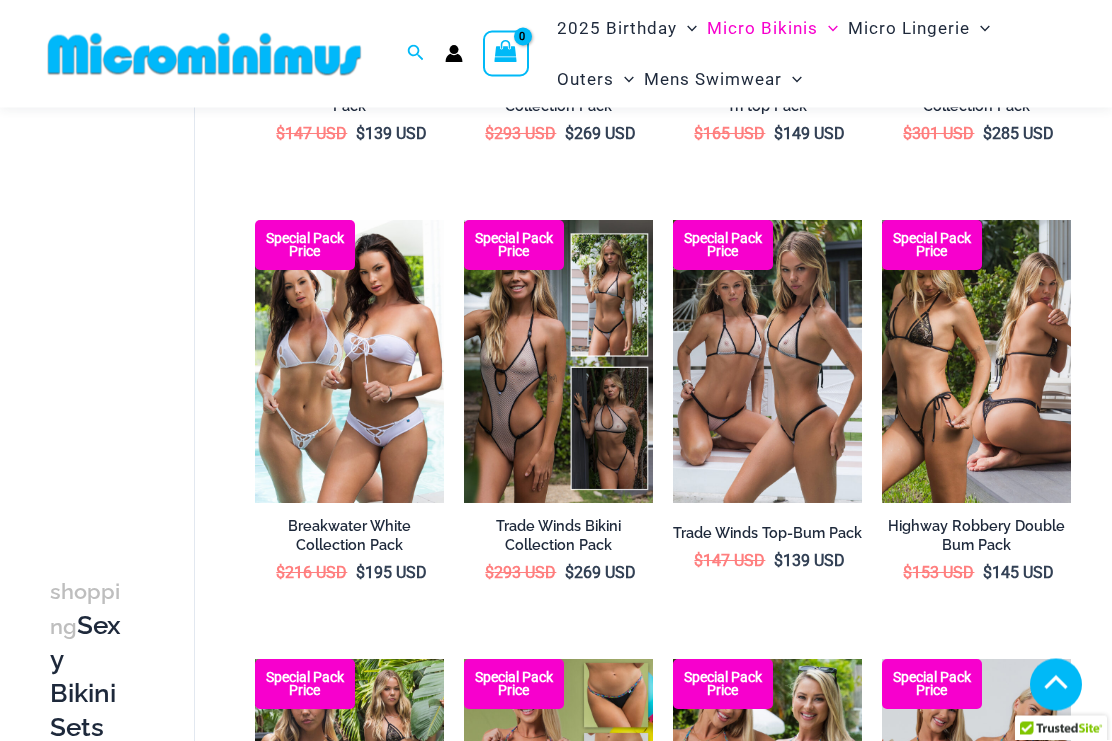 scroll, scrollTop: 923, scrollLeft: 0, axis: vertical 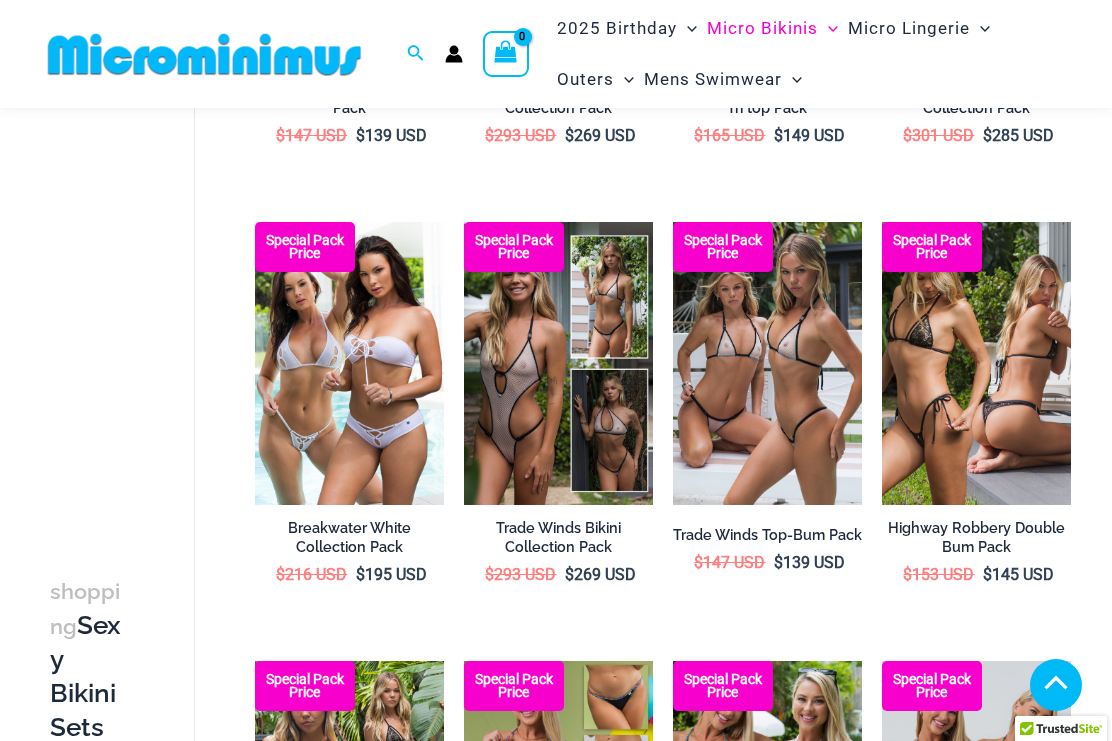 click at bounding box center (882, 222) 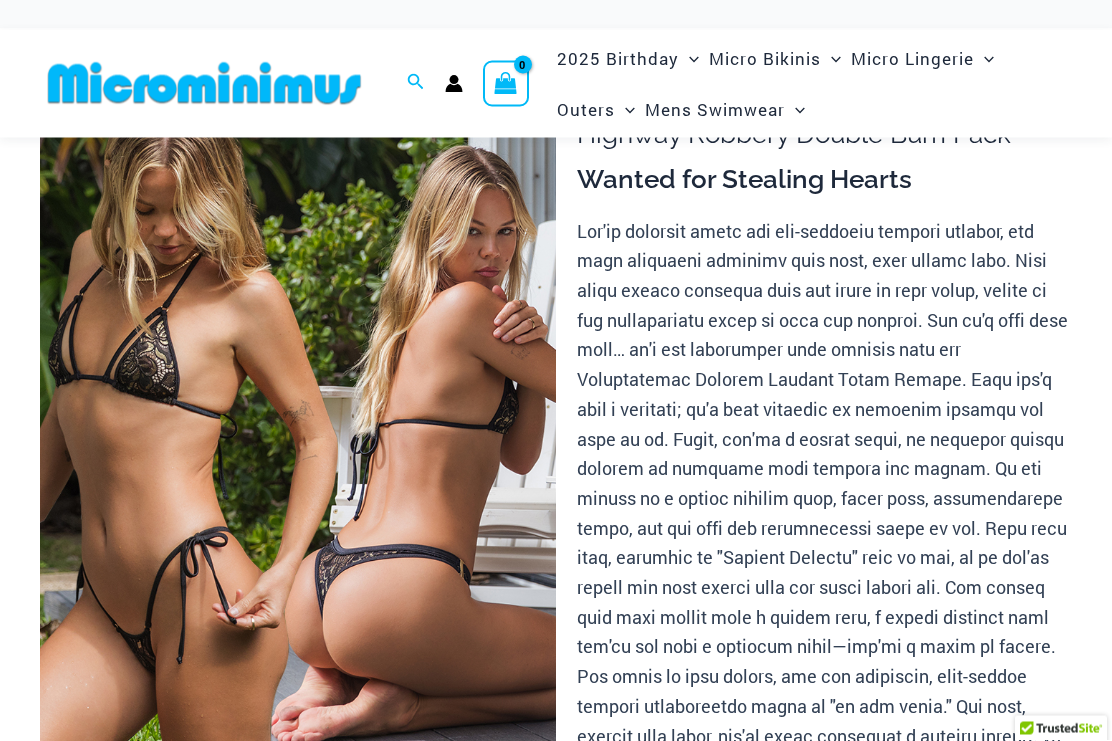 scroll, scrollTop: 111, scrollLeft: 0, axis: vertical 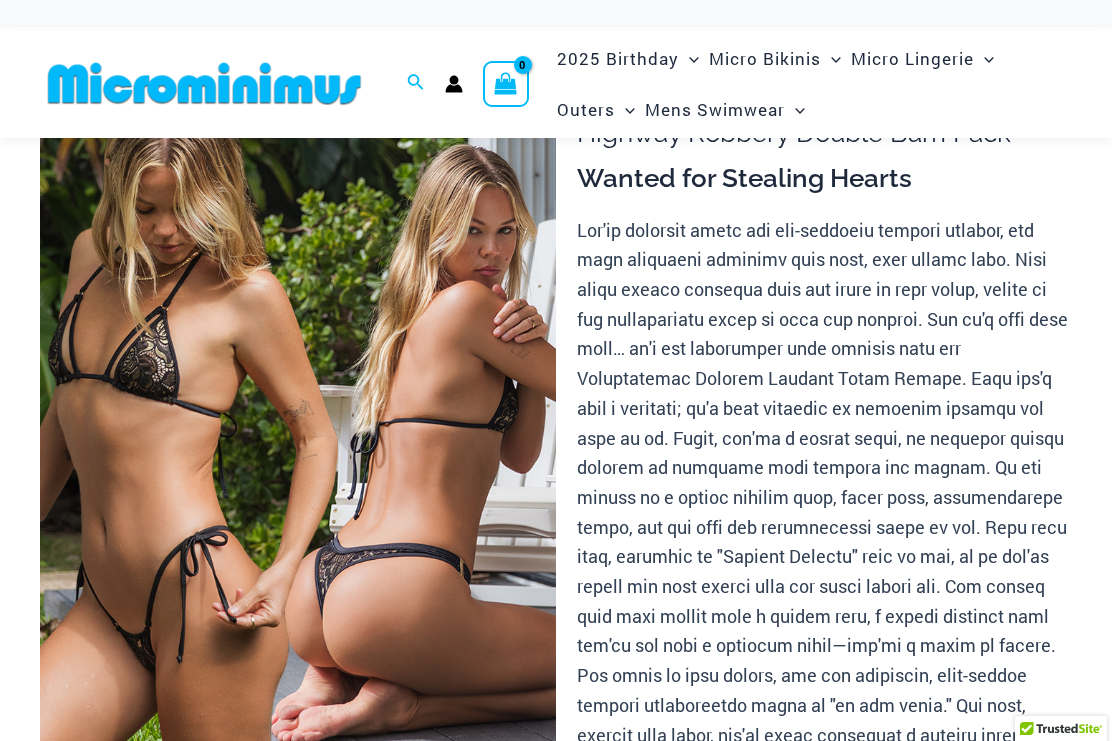 click at bounding box center (298, 443) 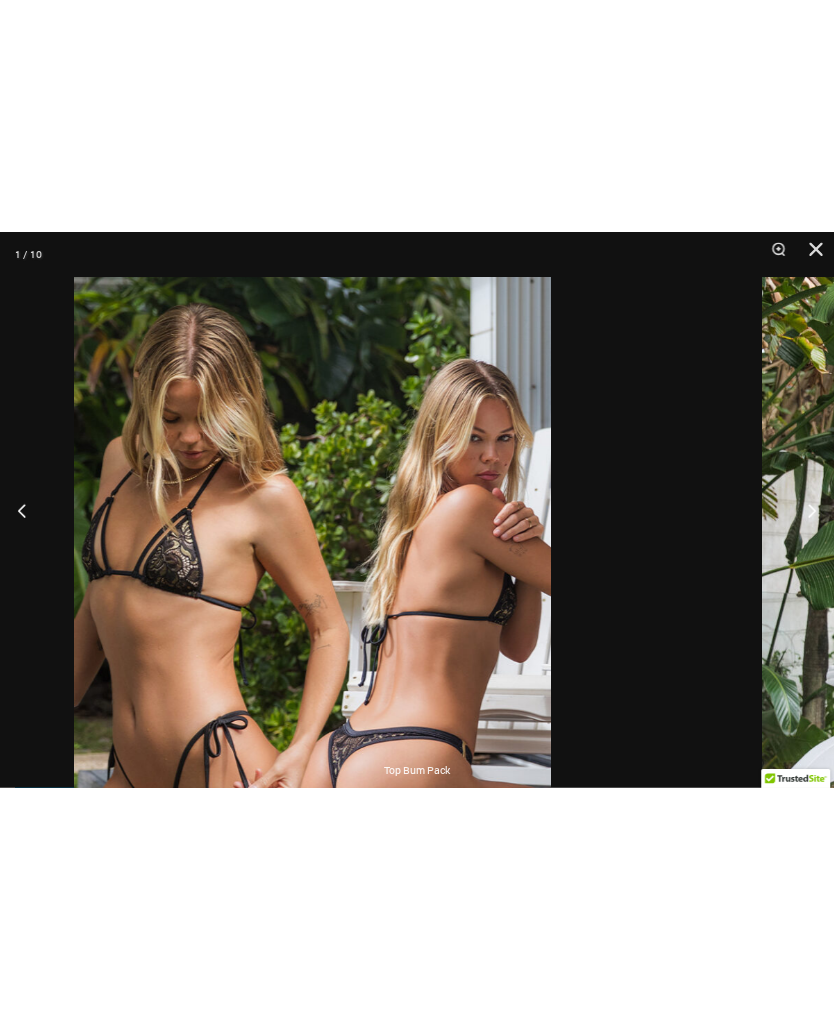 scroll, scrollTop: 0, scrollLeft: 0, axis: both 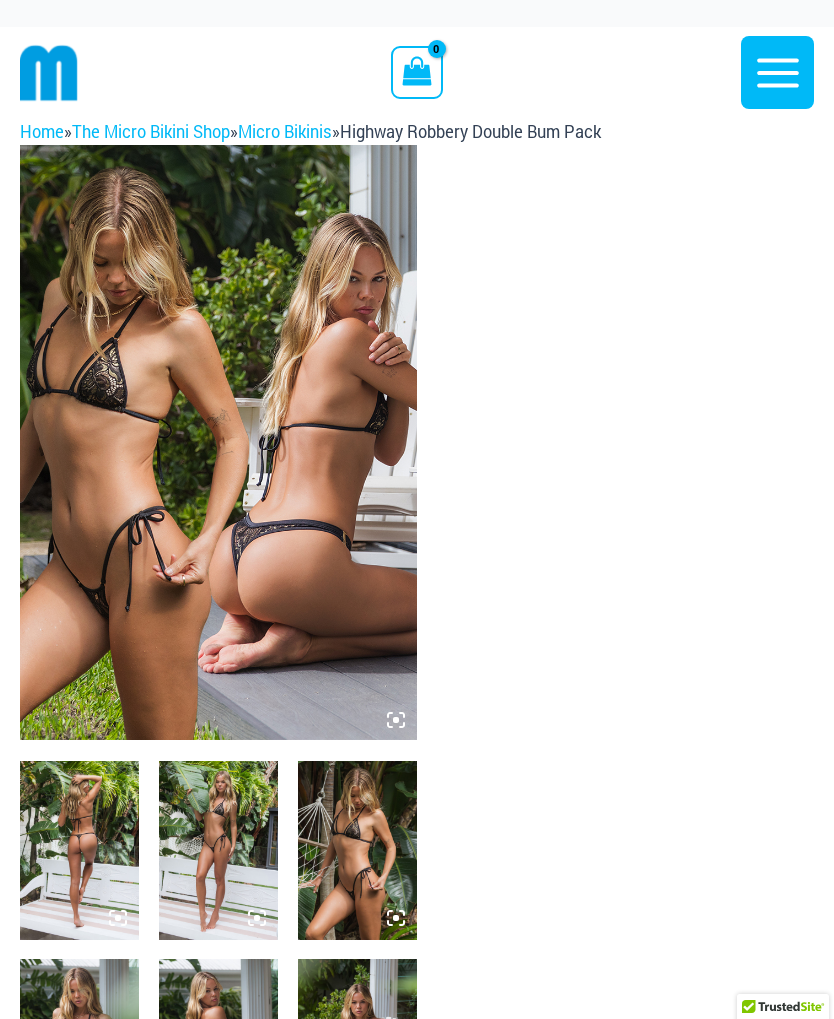 click at bounding box center (218, 443) 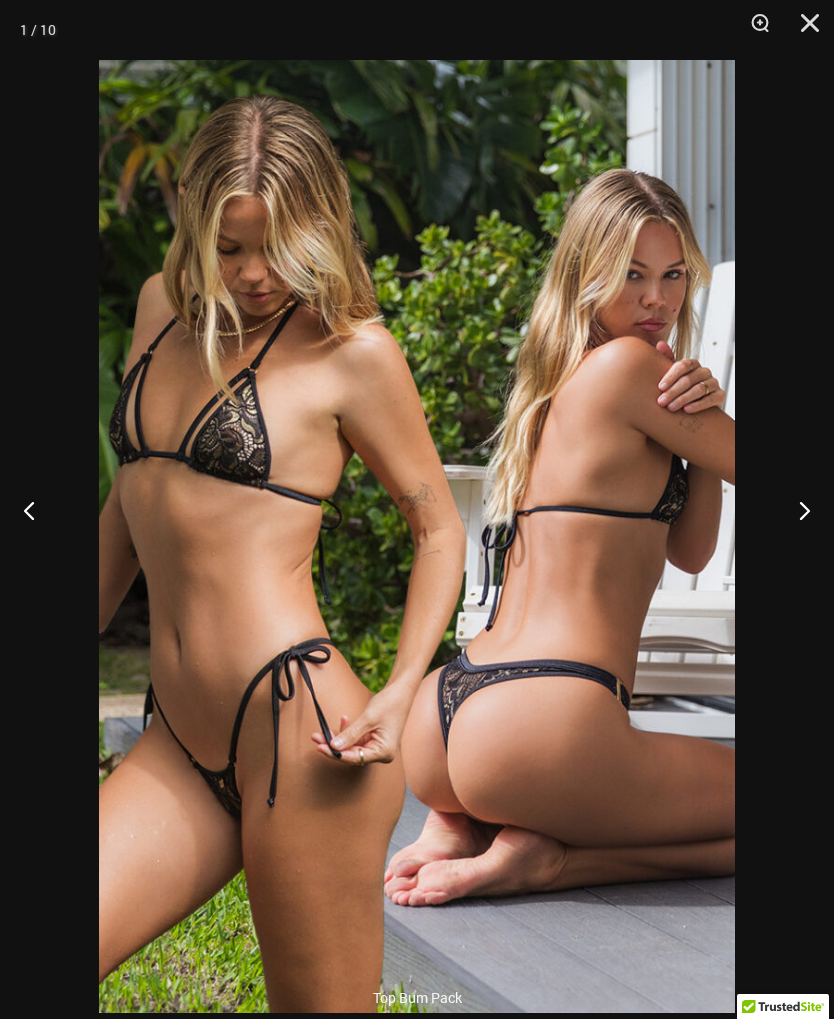 click at bounding box center (796, 510) 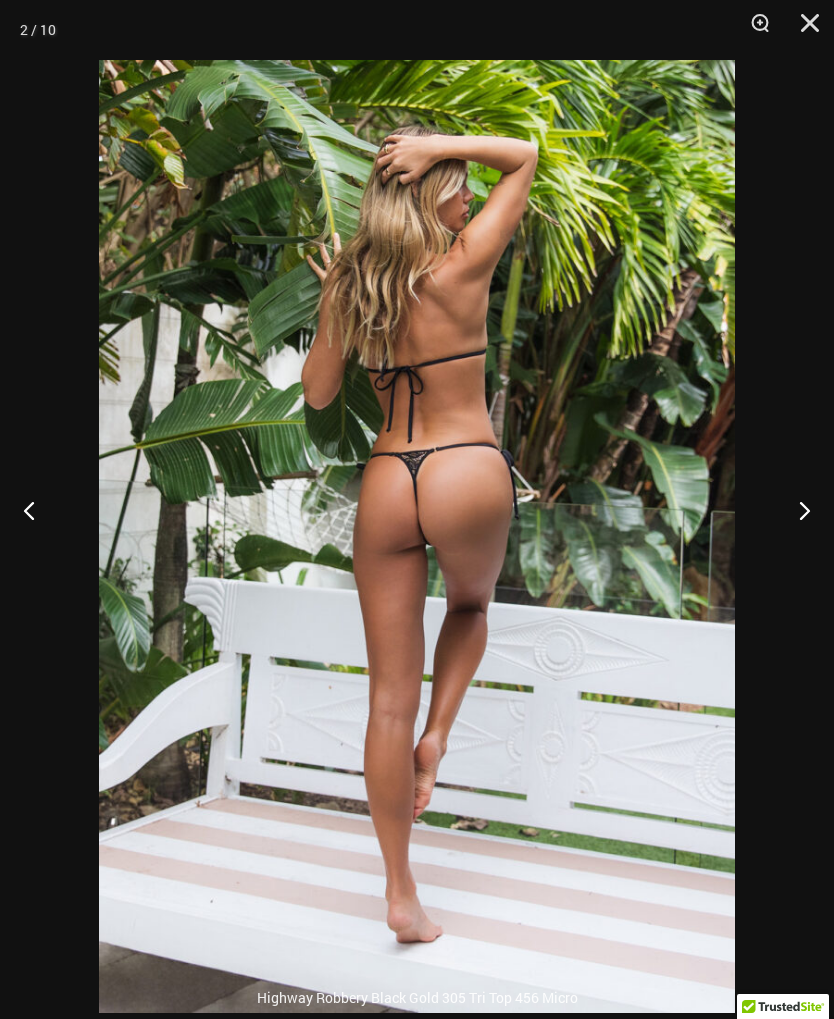 click at bounding box center [796, 510] 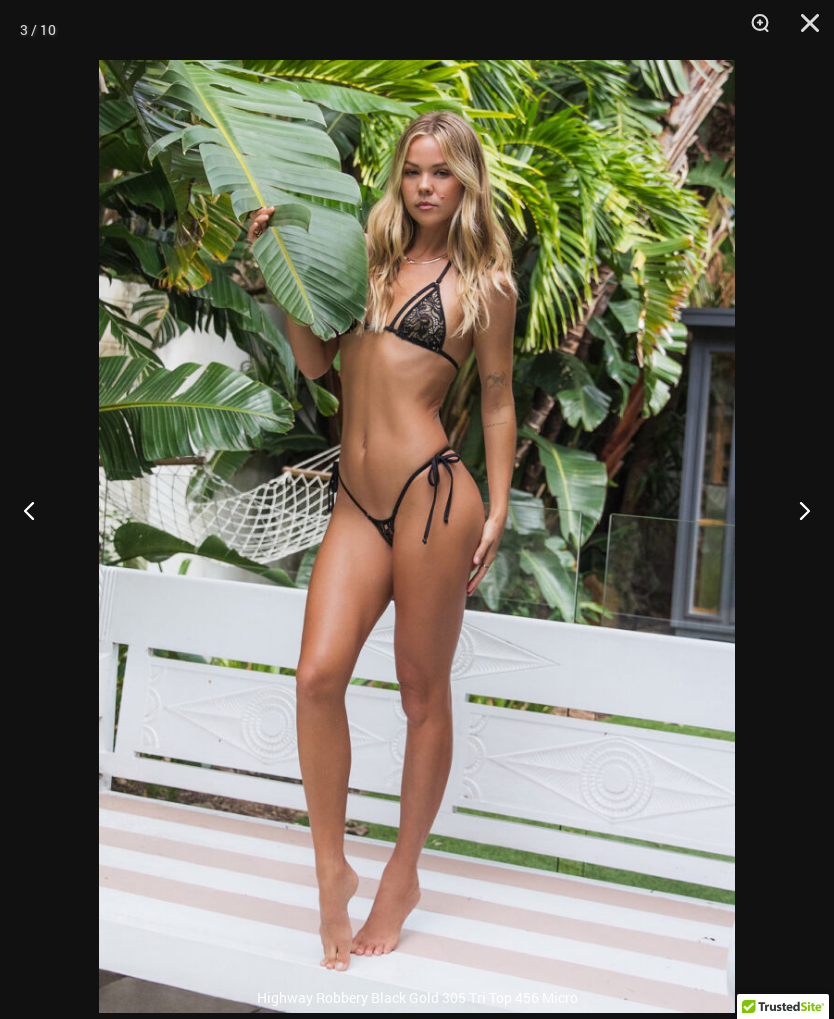 click at bounding box center [796, 510] 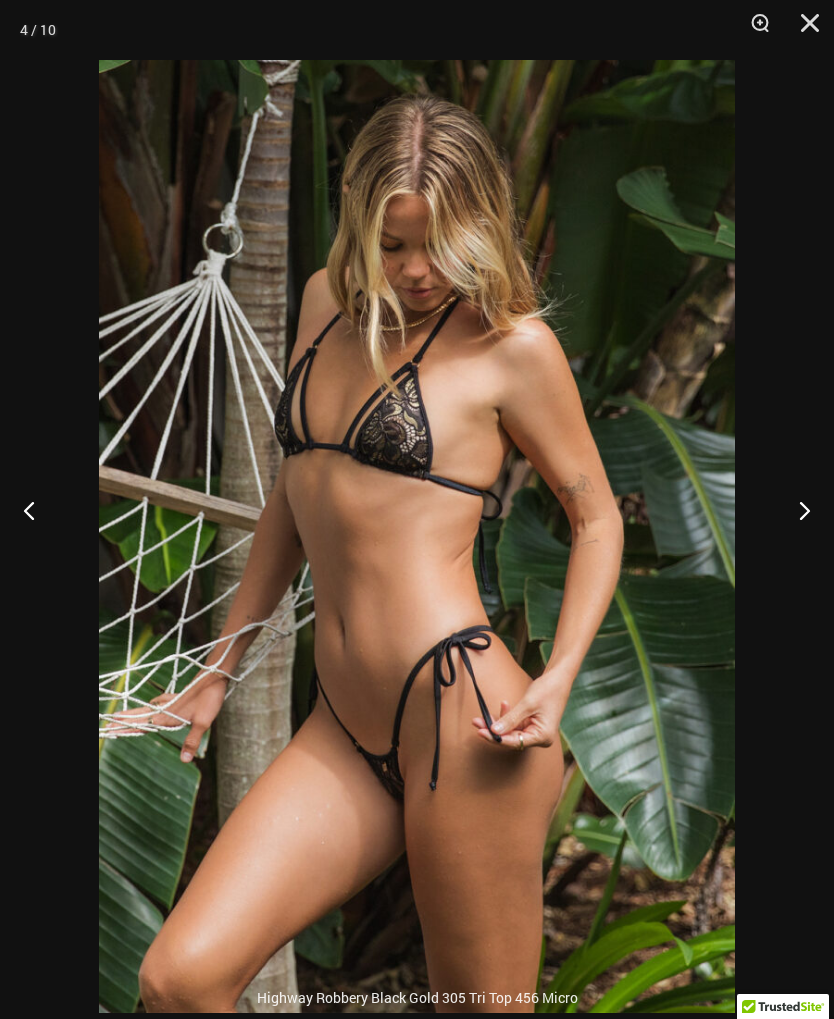click at bounding box center (796, 510) 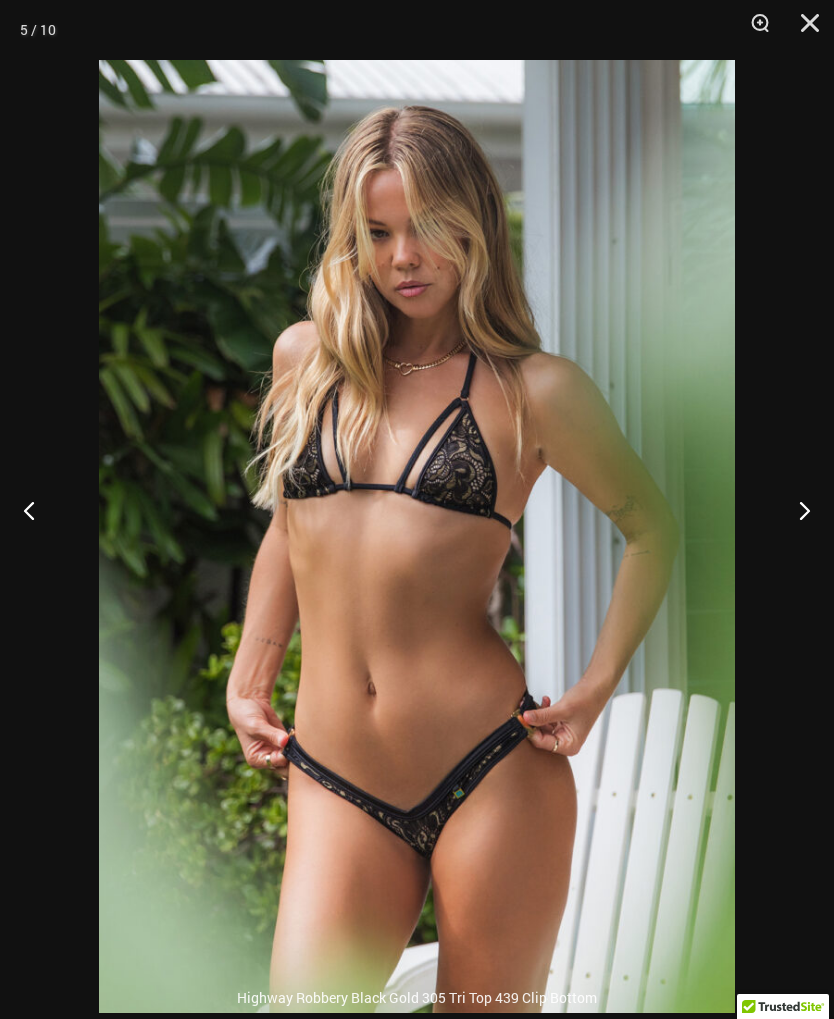 click at bounding box center (796, 510) 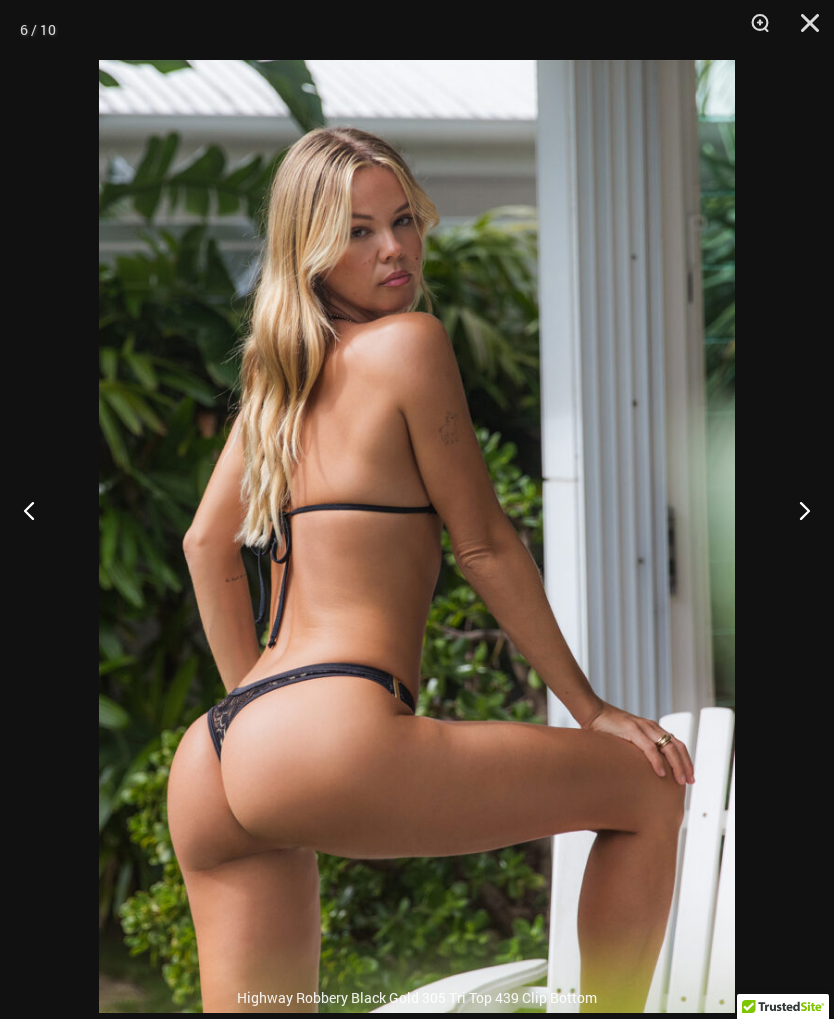 click at bounding box center (796, 510) 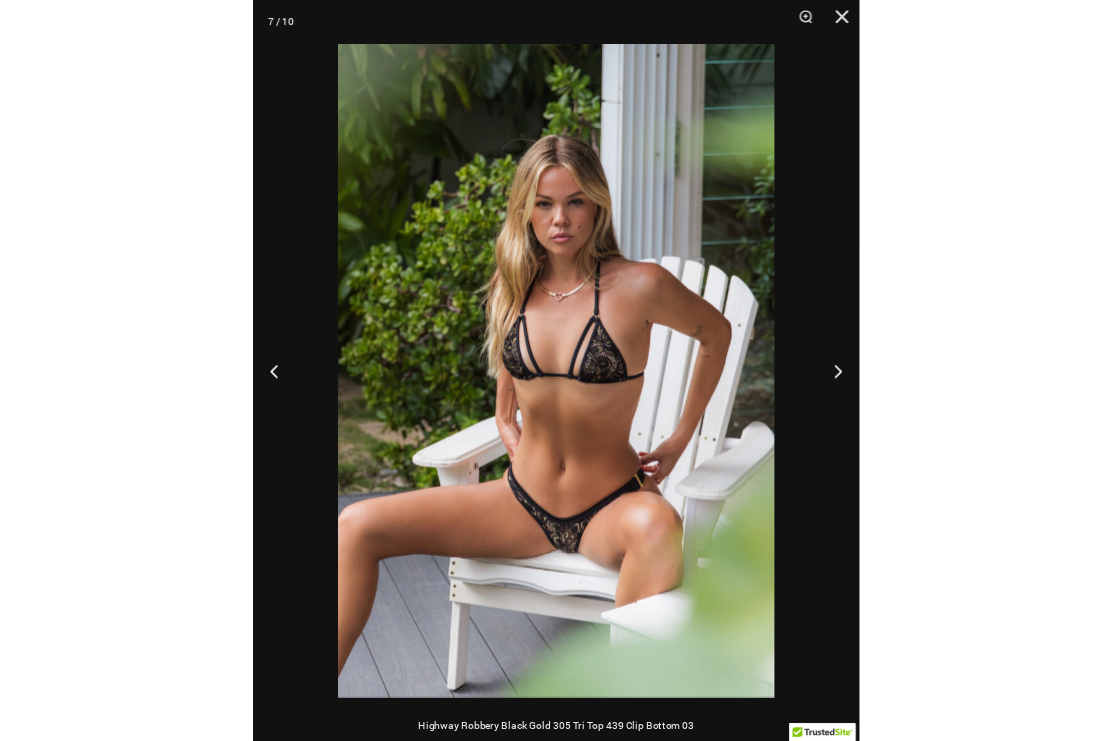 scroll, scrollTop: 0, scrollLeft: 0, axis: both 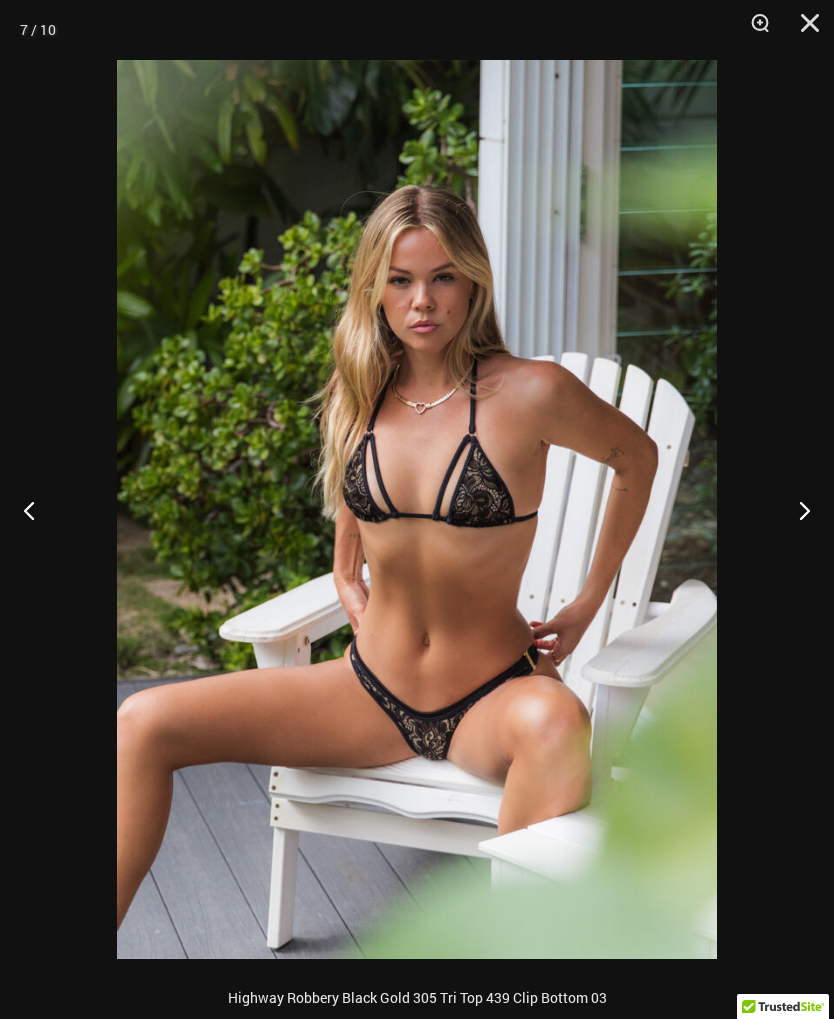 click at bounding box center [796, 510] 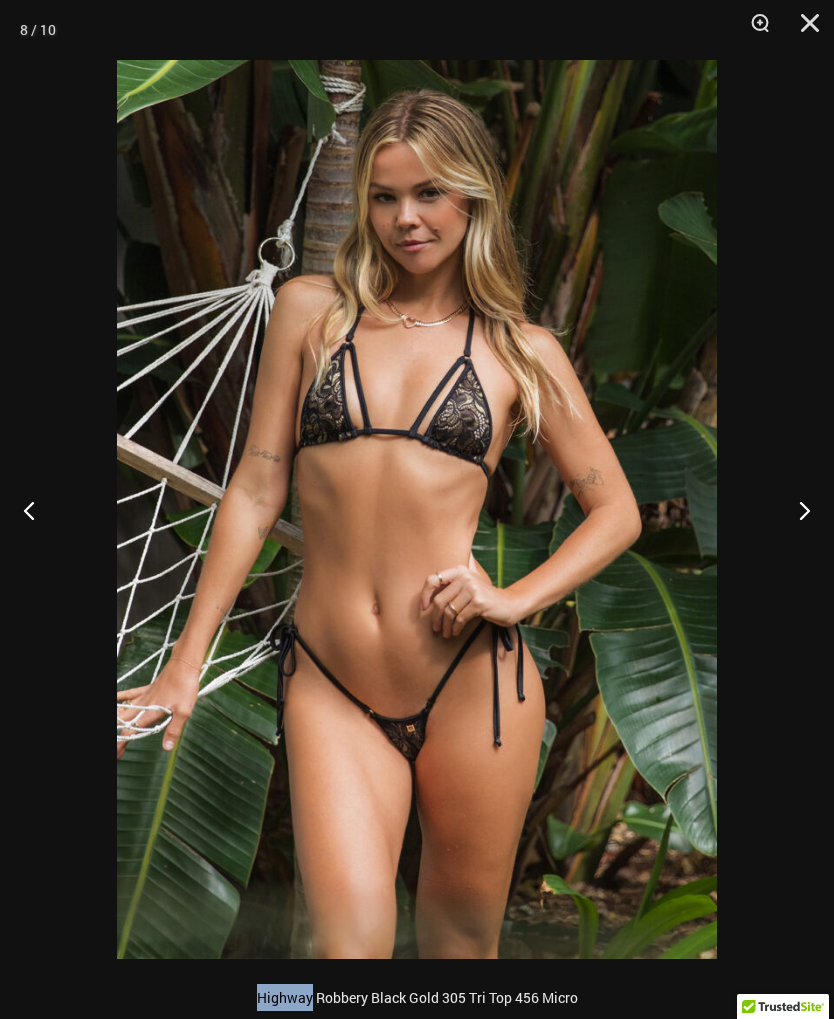 click at bounding box center [796, 510] 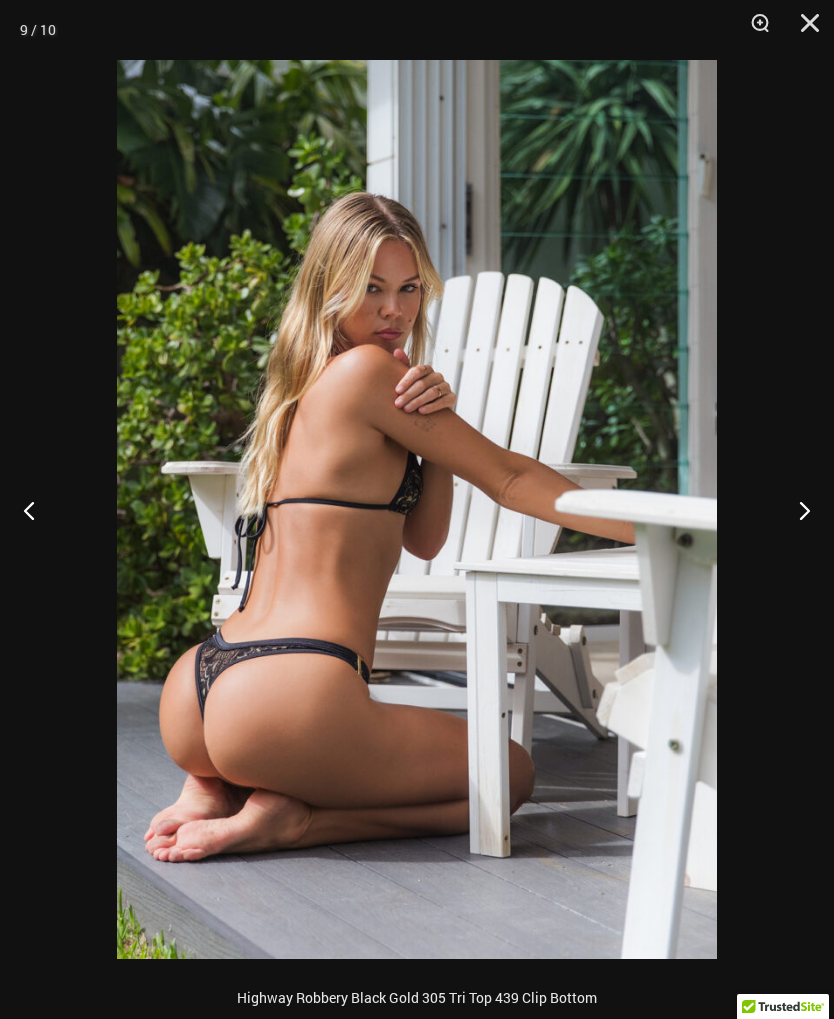 click at bounding box center (796, 510) 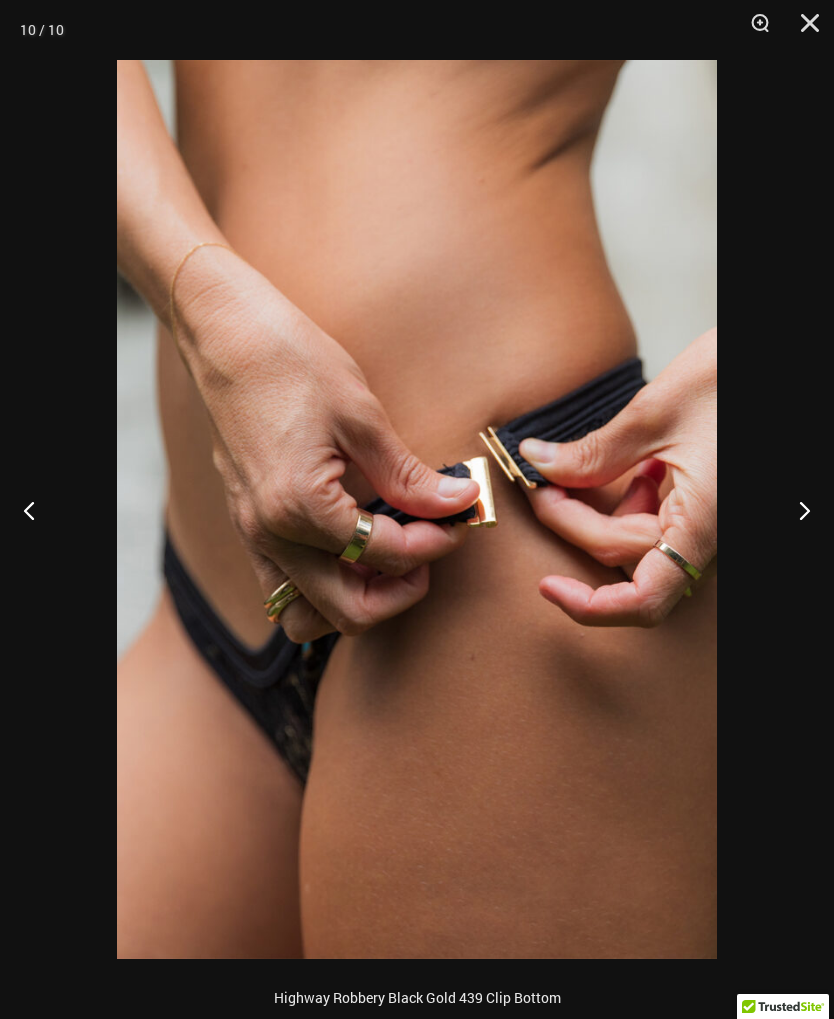 click at bounding box center [796, 510] 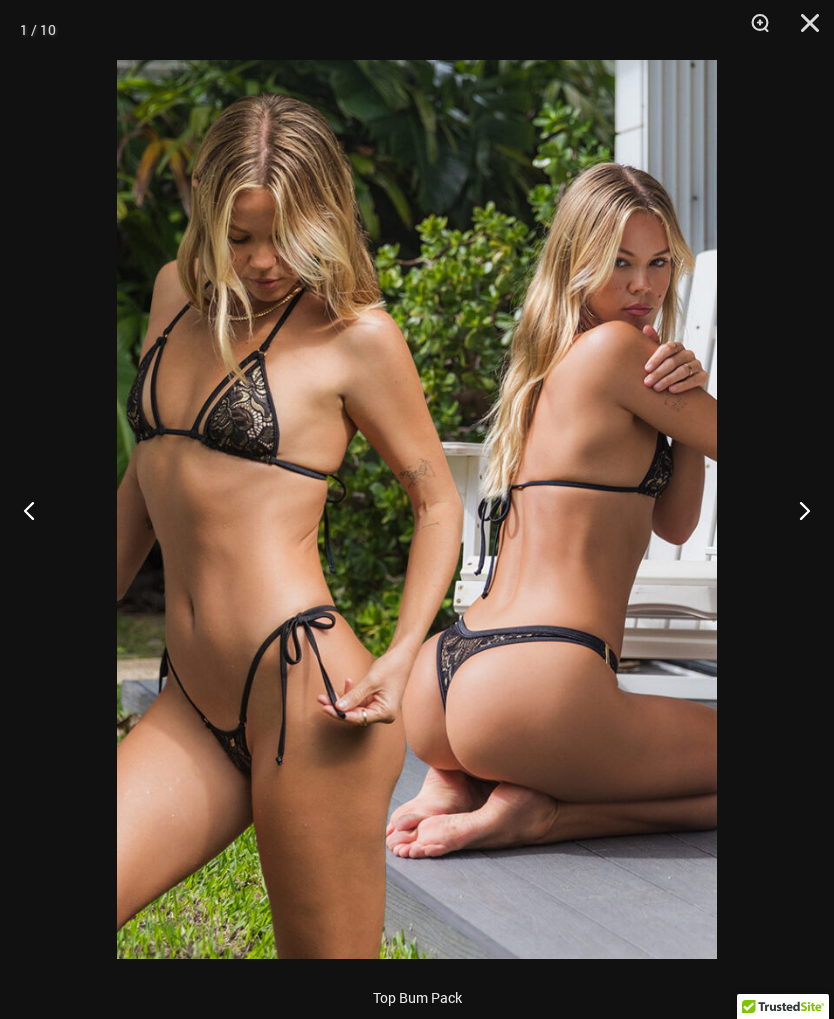 click at bounding box center [796, 510] 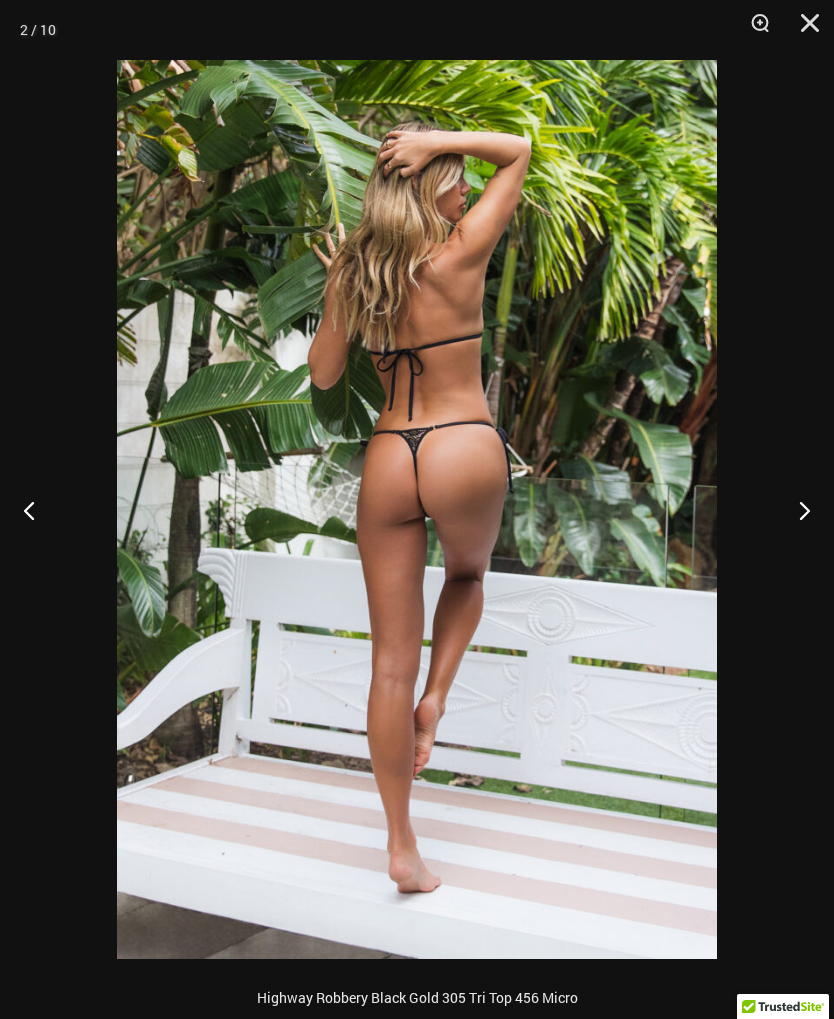 click at bounding box center (37, 510) 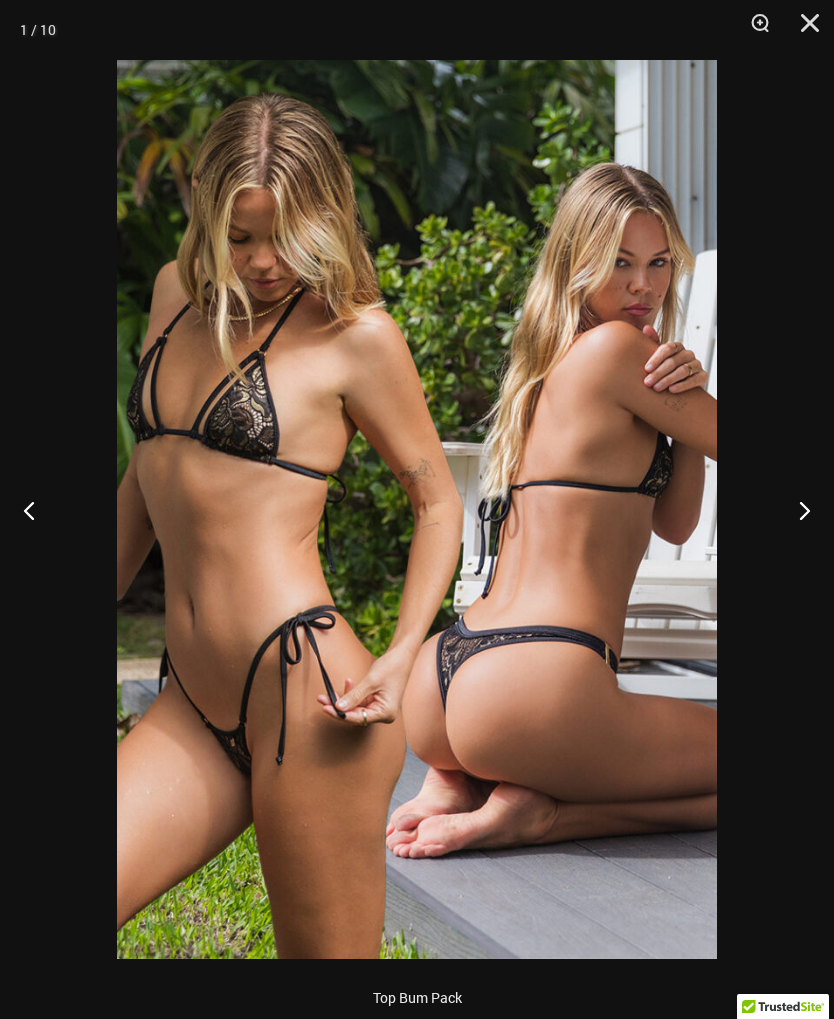 click at bounding box center [37, 510] 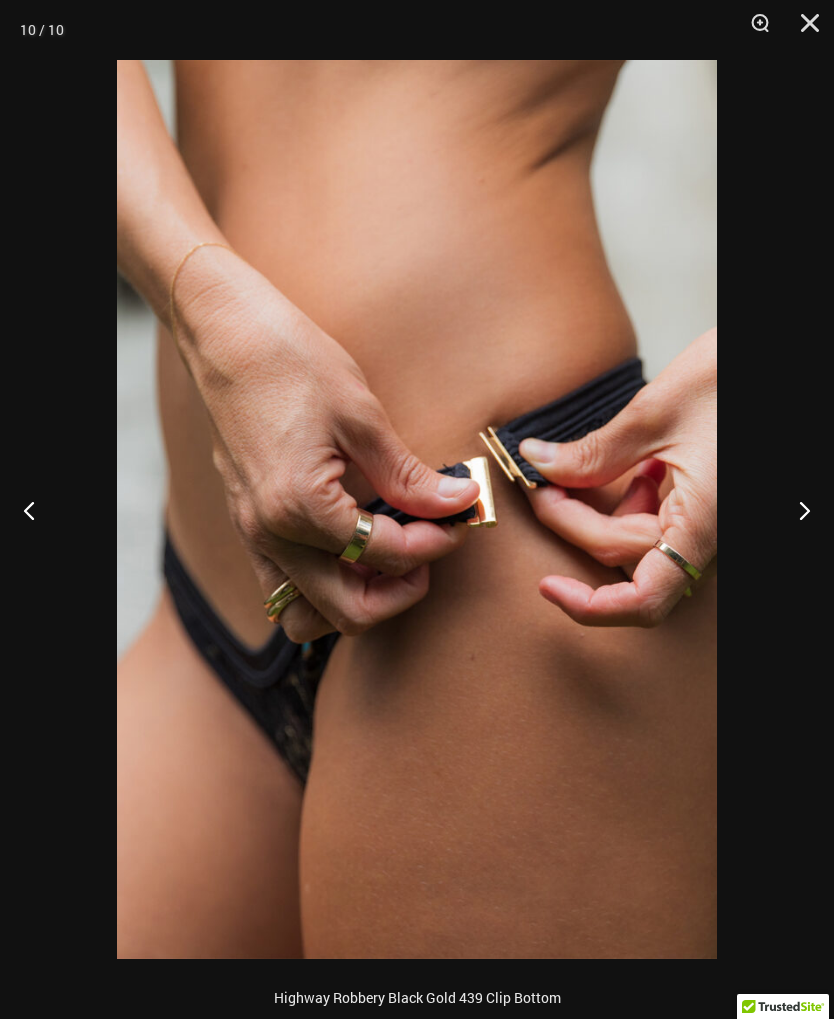click at bounding box center [37, 510] 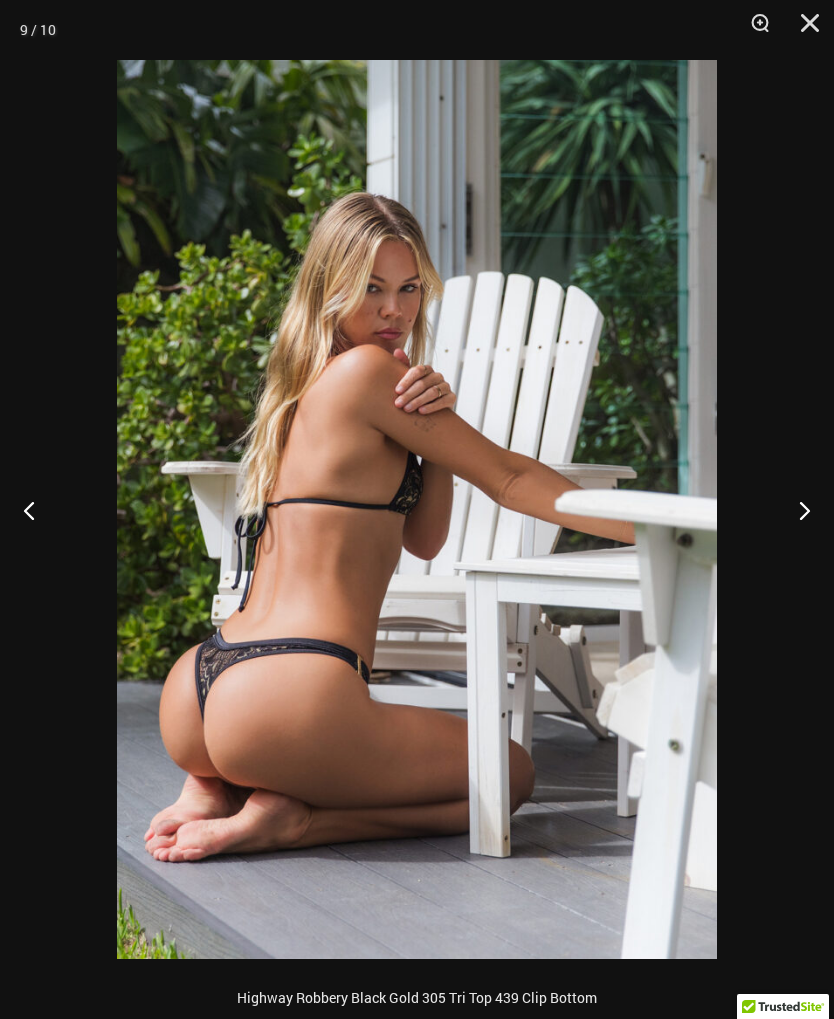 click at bounding box center [37, 510] 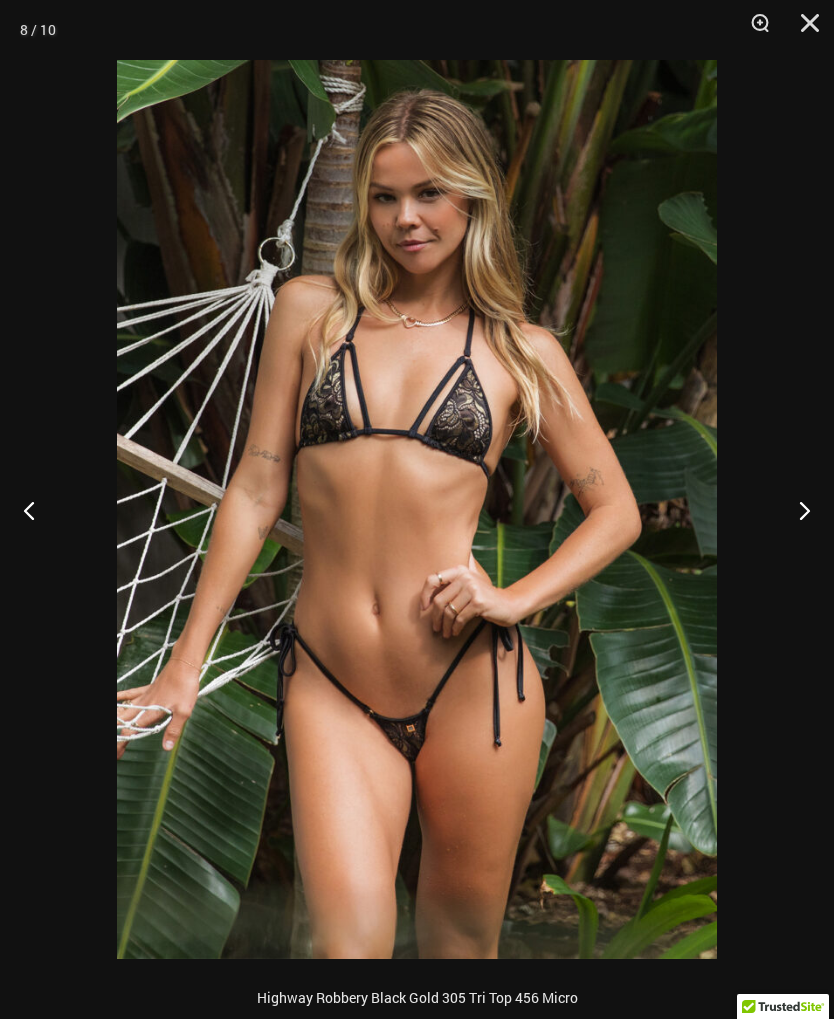 click at bounding box center (37, 510) 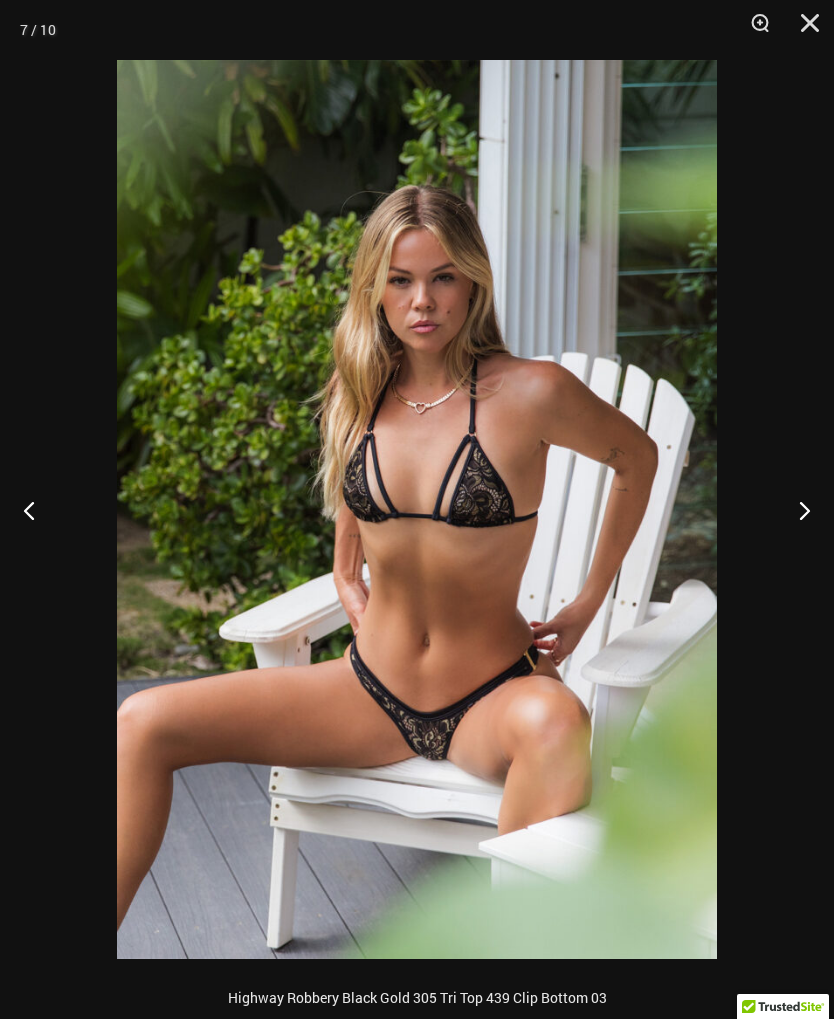click at bounding box center (37, 510) 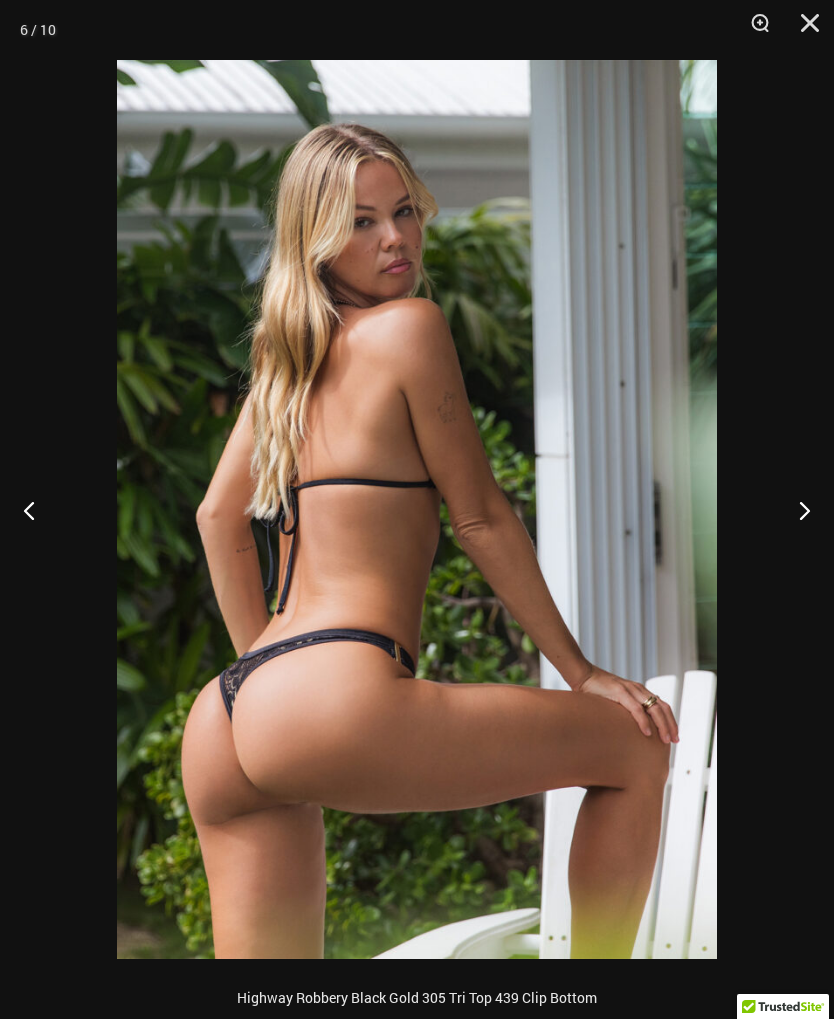 click at bounding box center [37, 510] 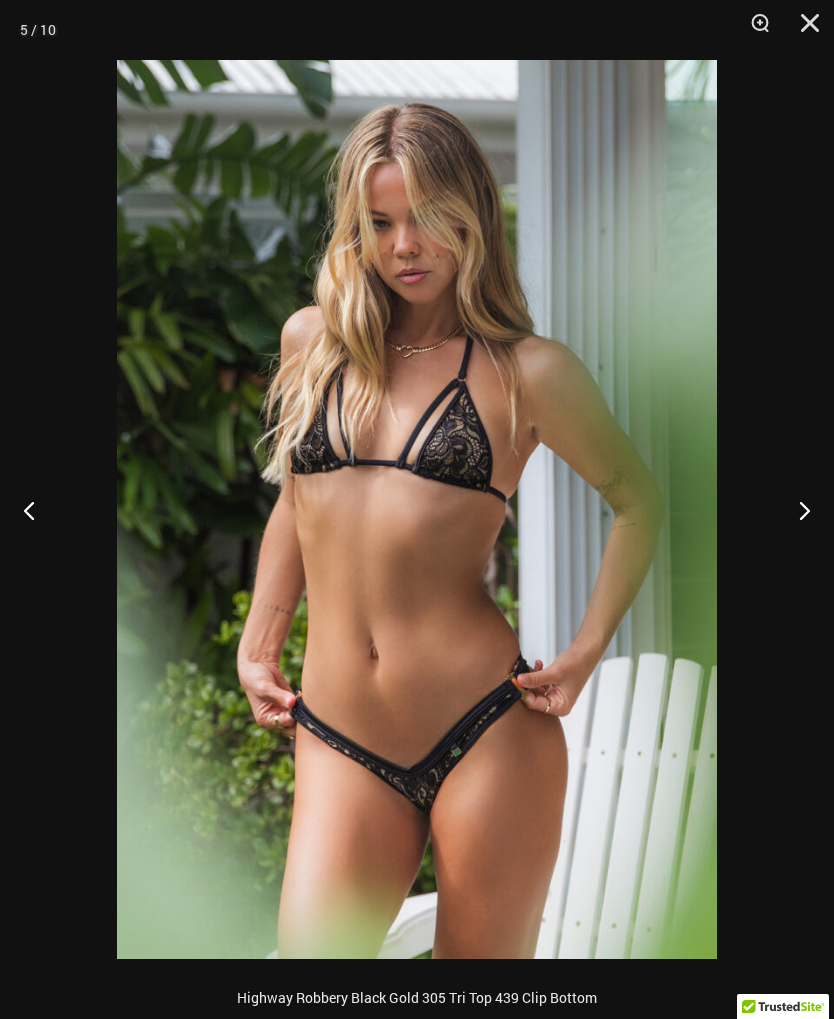 click at bounding box center [37, 510] 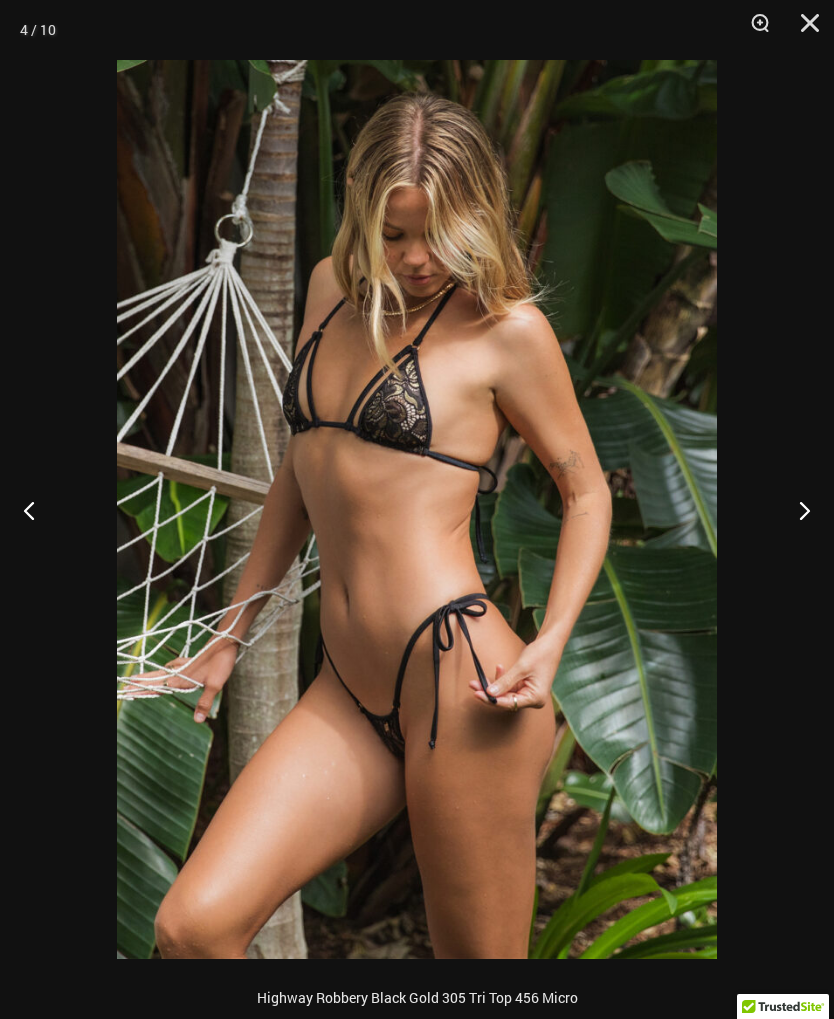 click at bounding box center [37, 510] 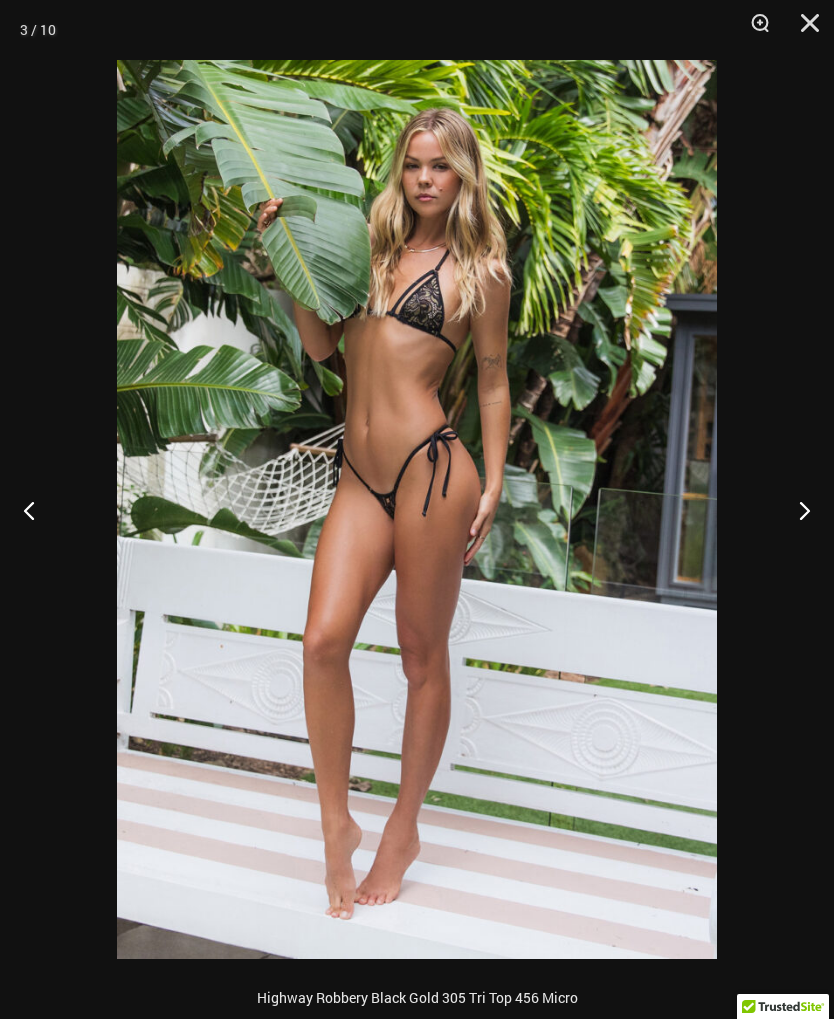 click at bounding box center [37, 510] 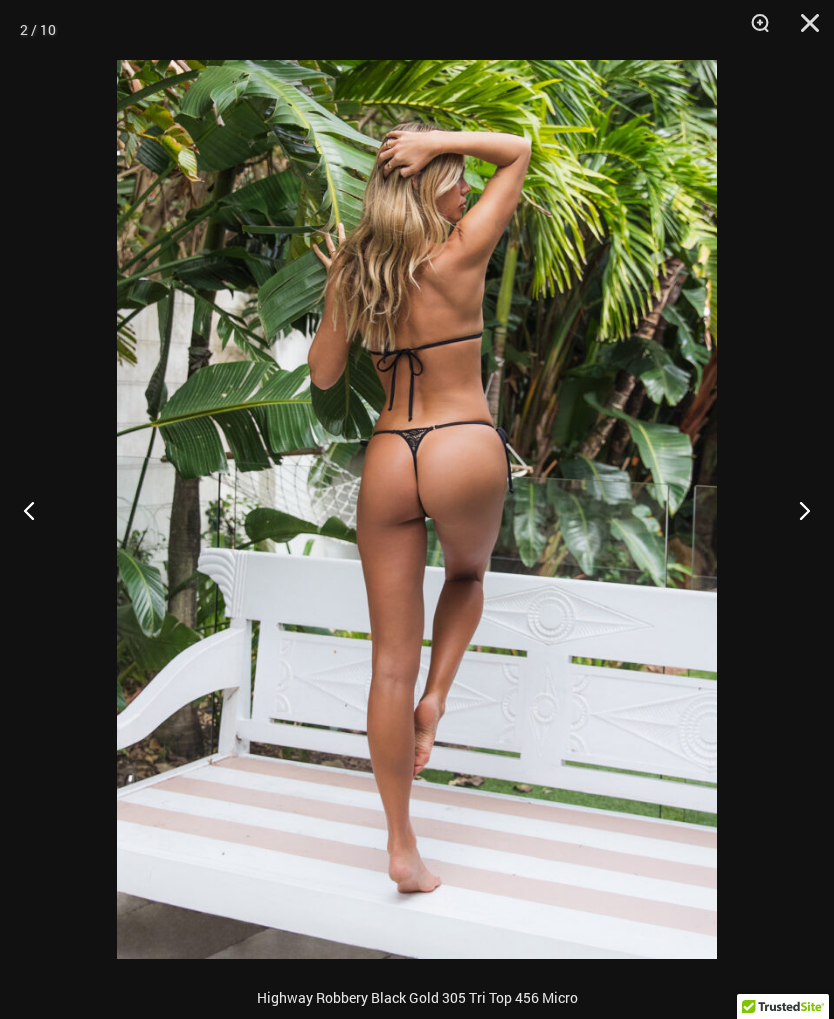 click at bounding box center [37, 510] 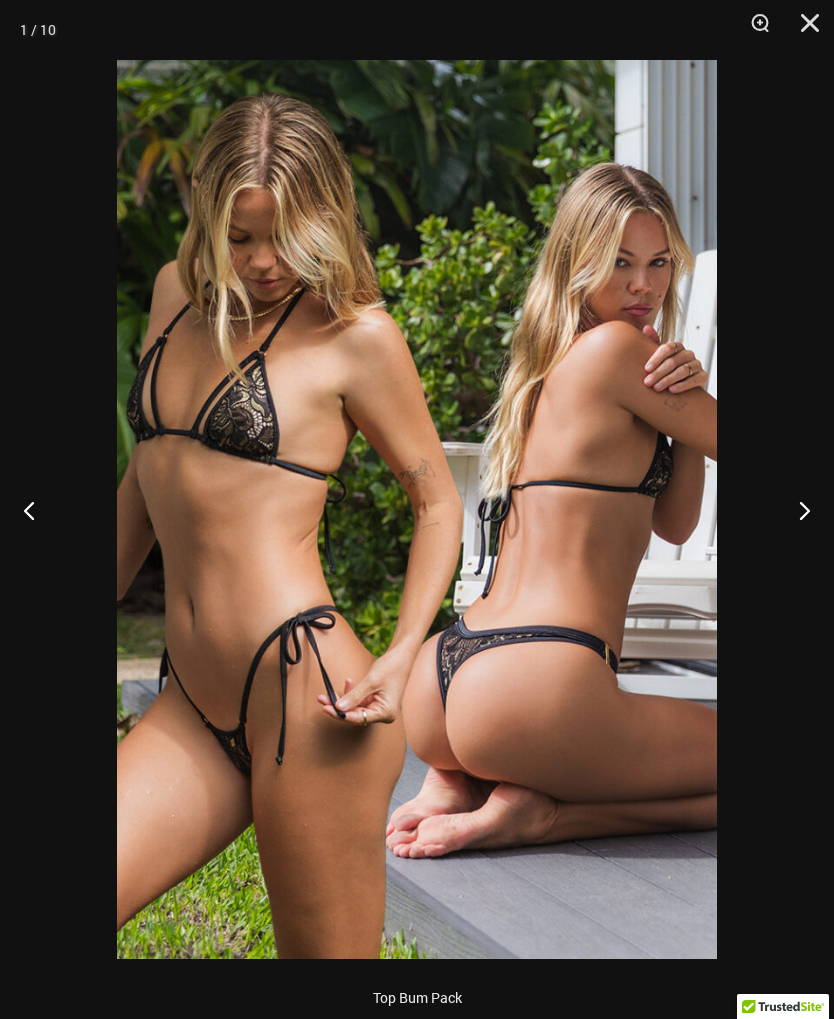 click at bounding box center (37, 510) 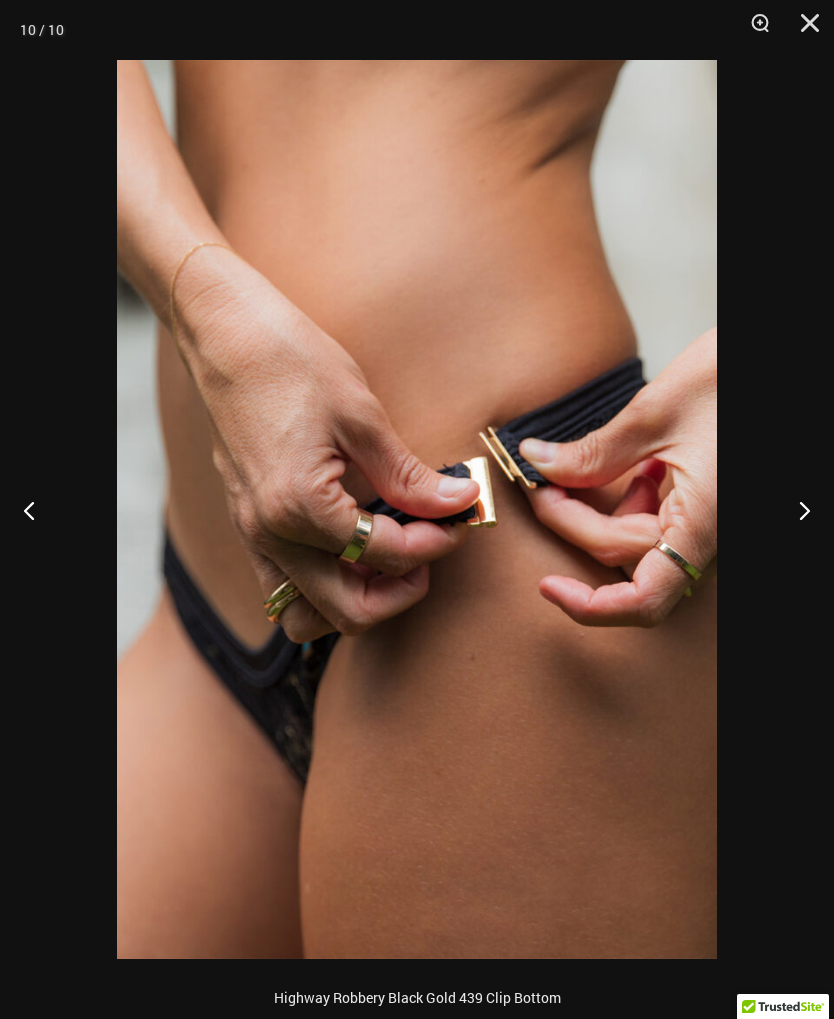 click at bounding box center (37, 510) 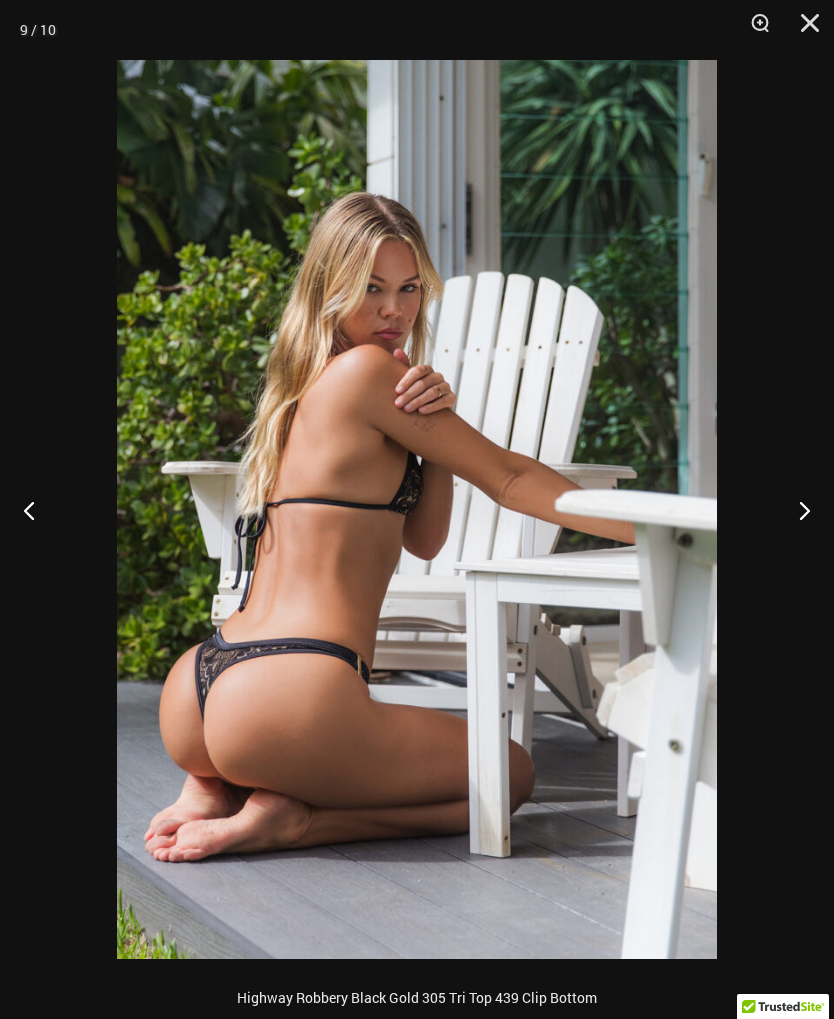 click at bounding box center [37, 510] 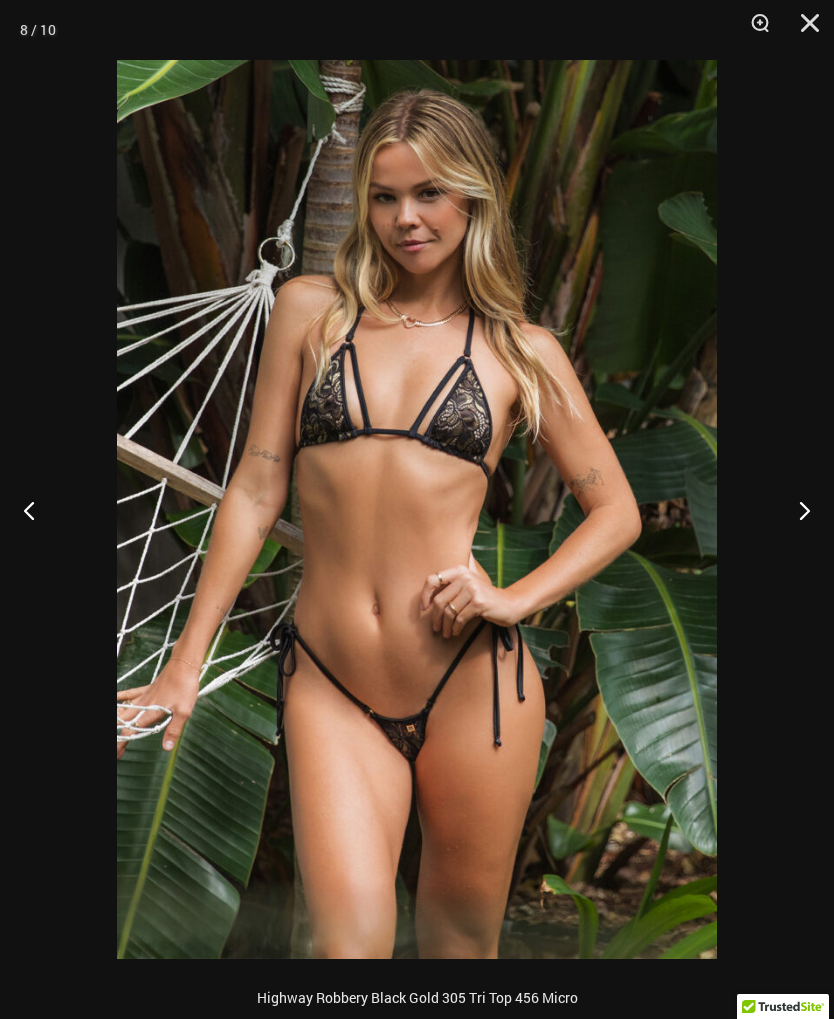 click at bounding box center (37, 510) 